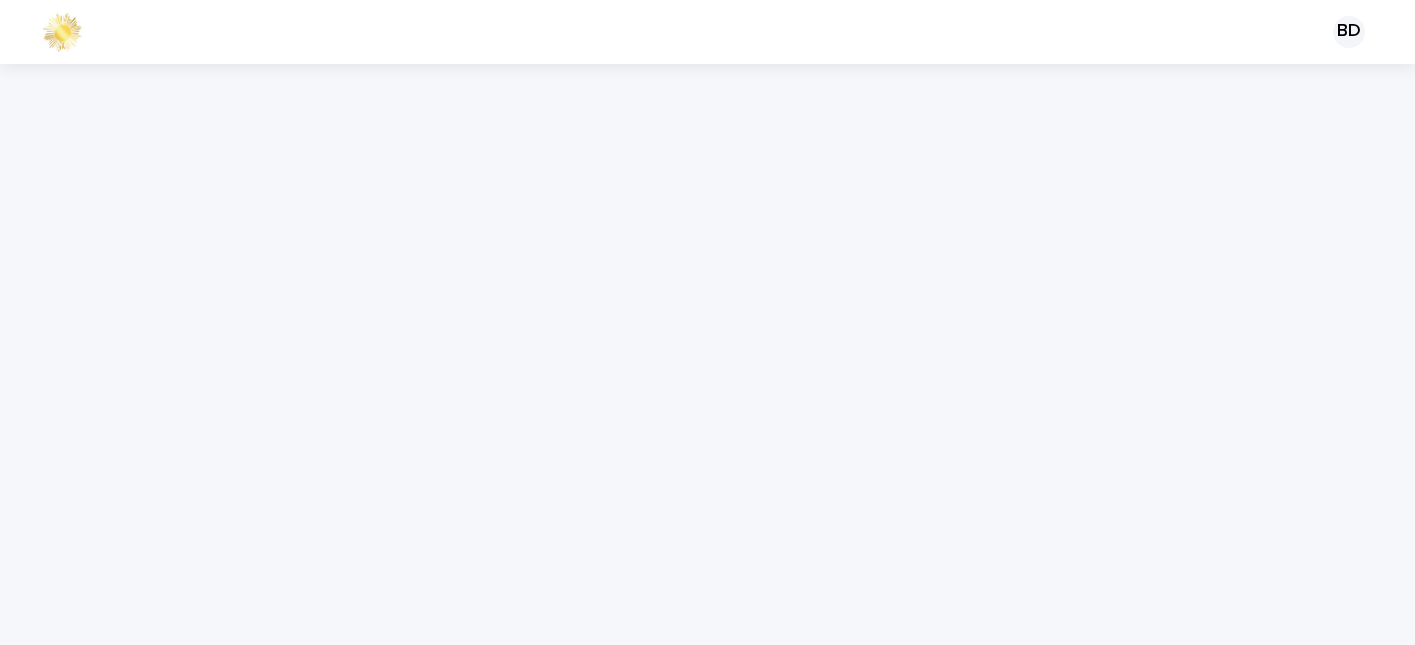 scroll, scrollTop: 0, scrollLeft: 0, axis: both 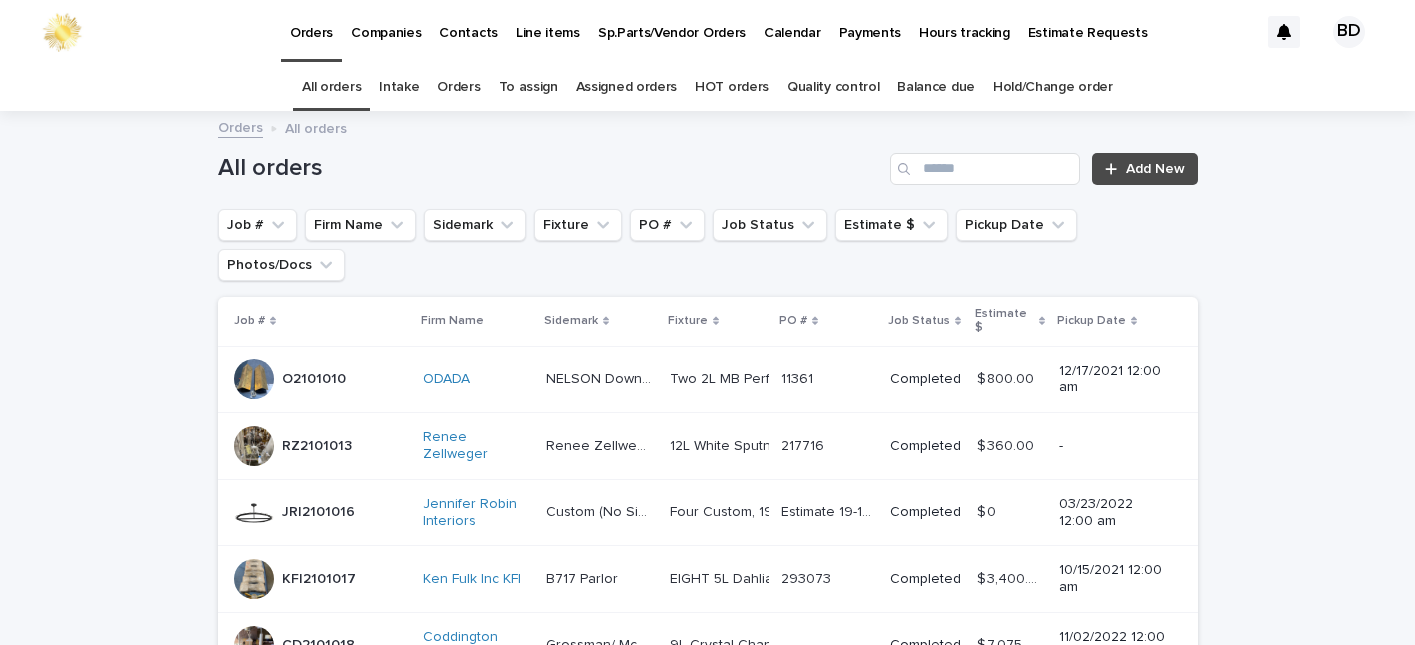 click on "Orders" at bounding box center (458, 87) 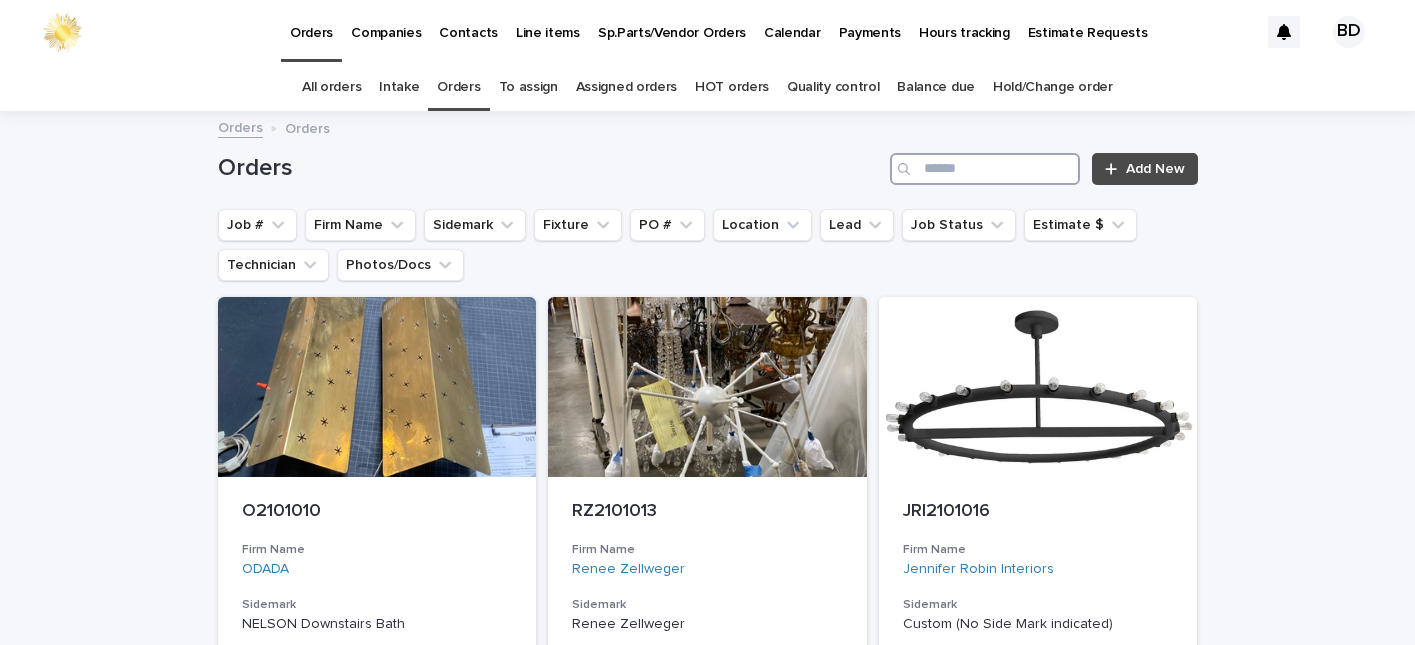 click at bounding box center [985, 169] 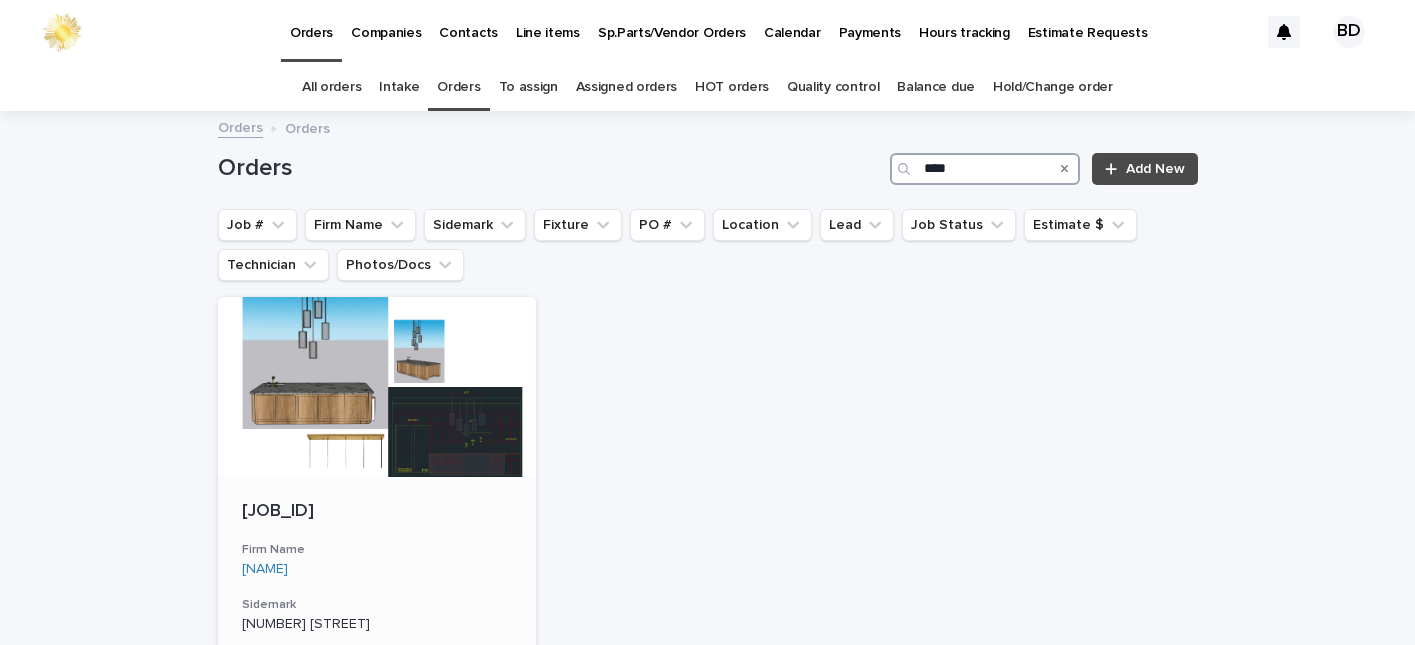 type on "****" 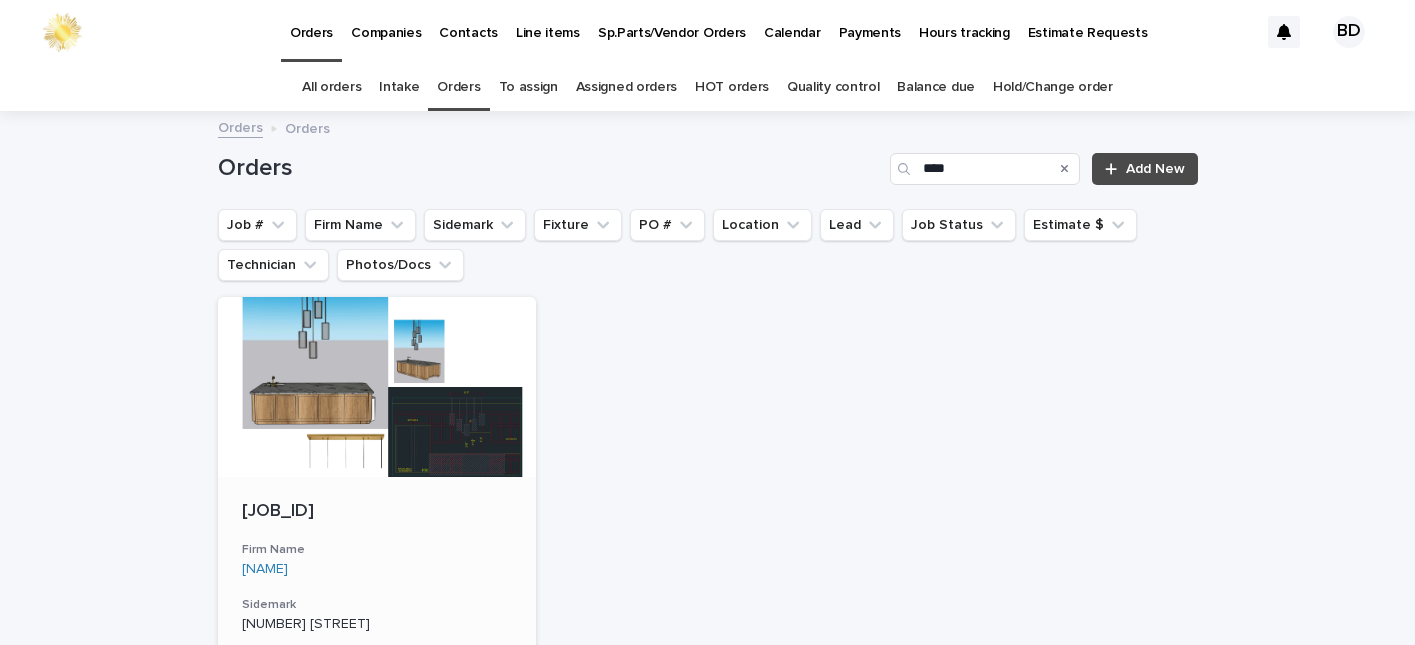 click on "[JOB_ID]" at bounding box center [377, 512] 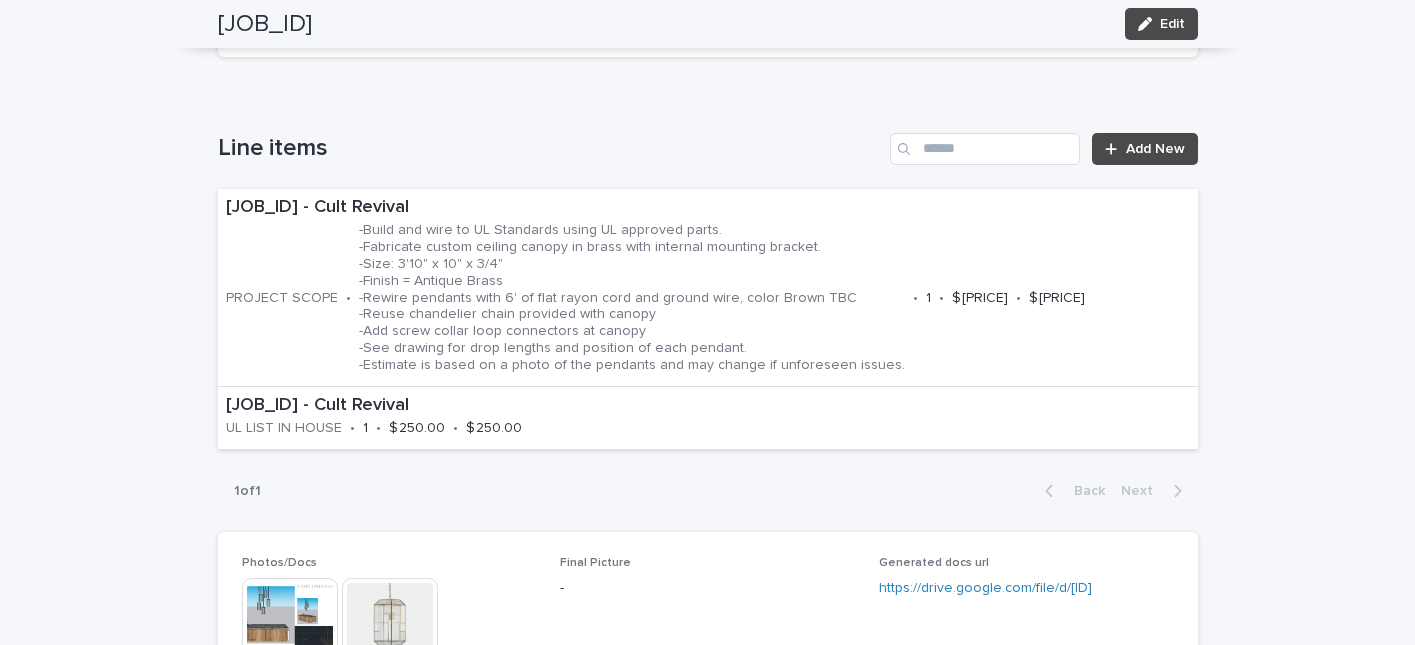 scroll, scrollTop: 1091, scrollLeft: 0, axis: vertical 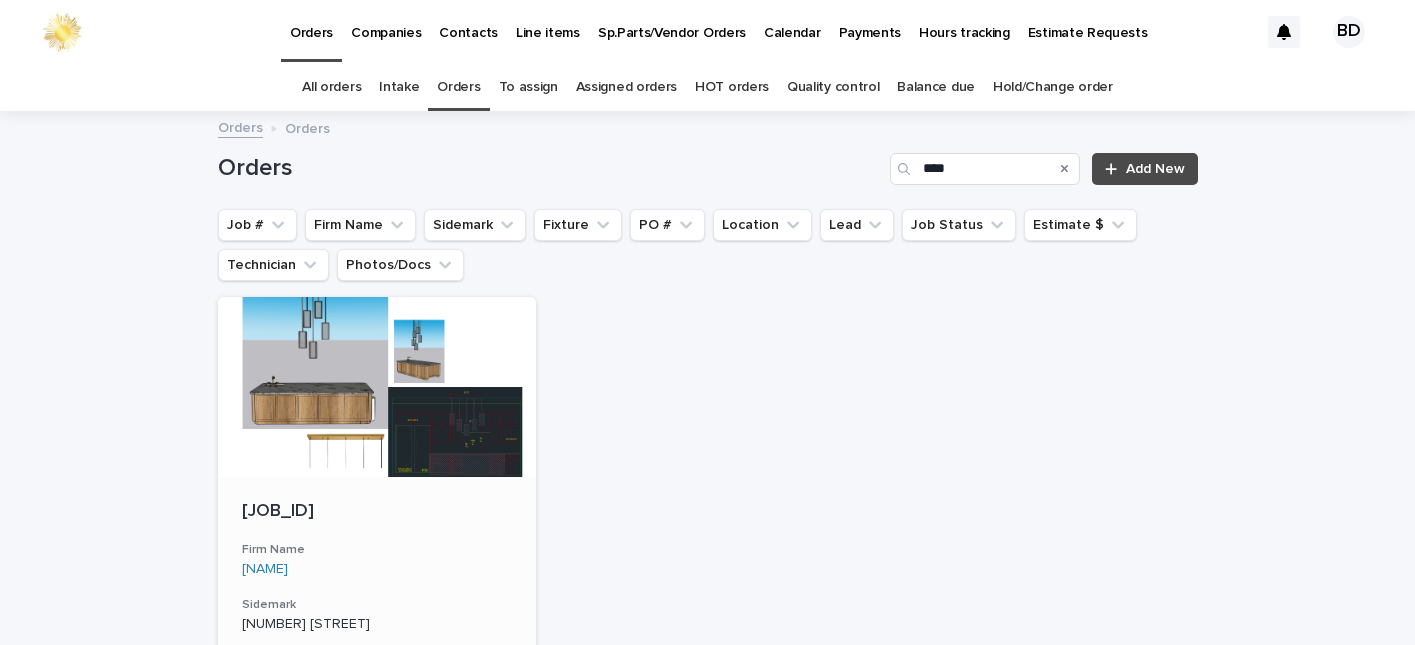 click on "[JOB_ID]" at bounding box center (377, 512) 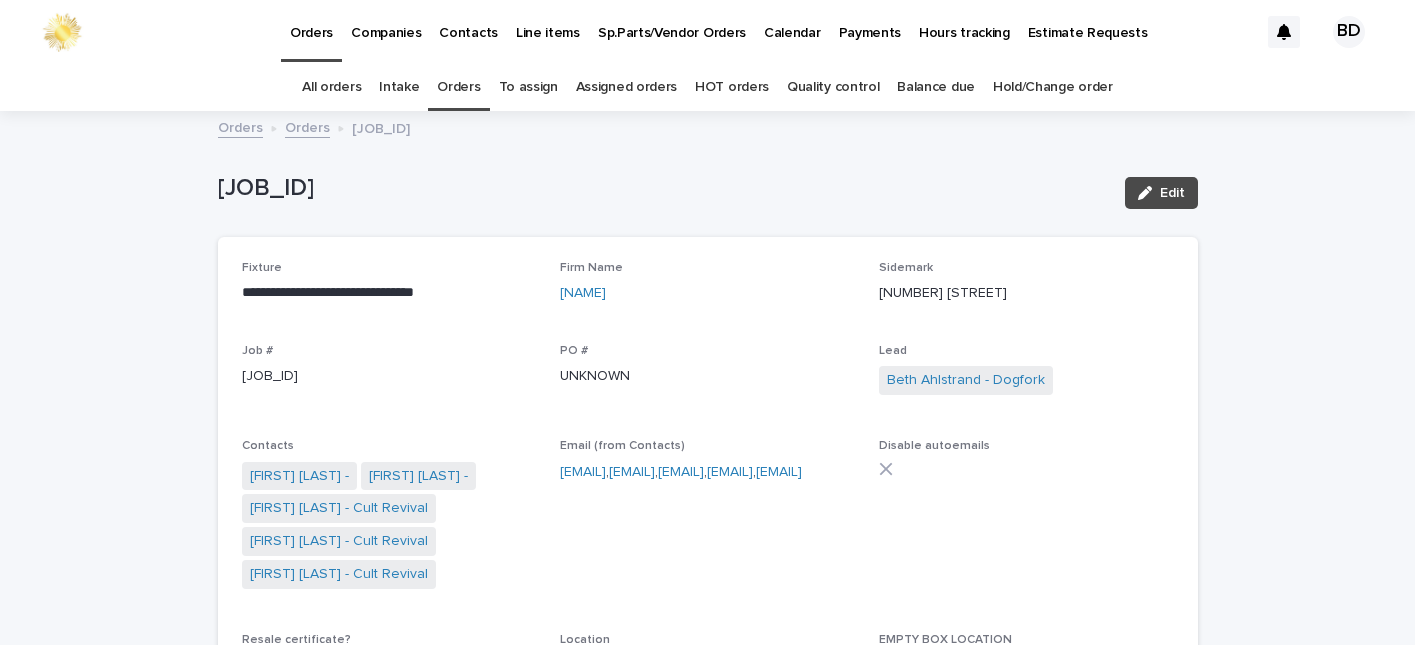 scroll, scrollTop: 64, scrollLeft: 0, axis: vertical 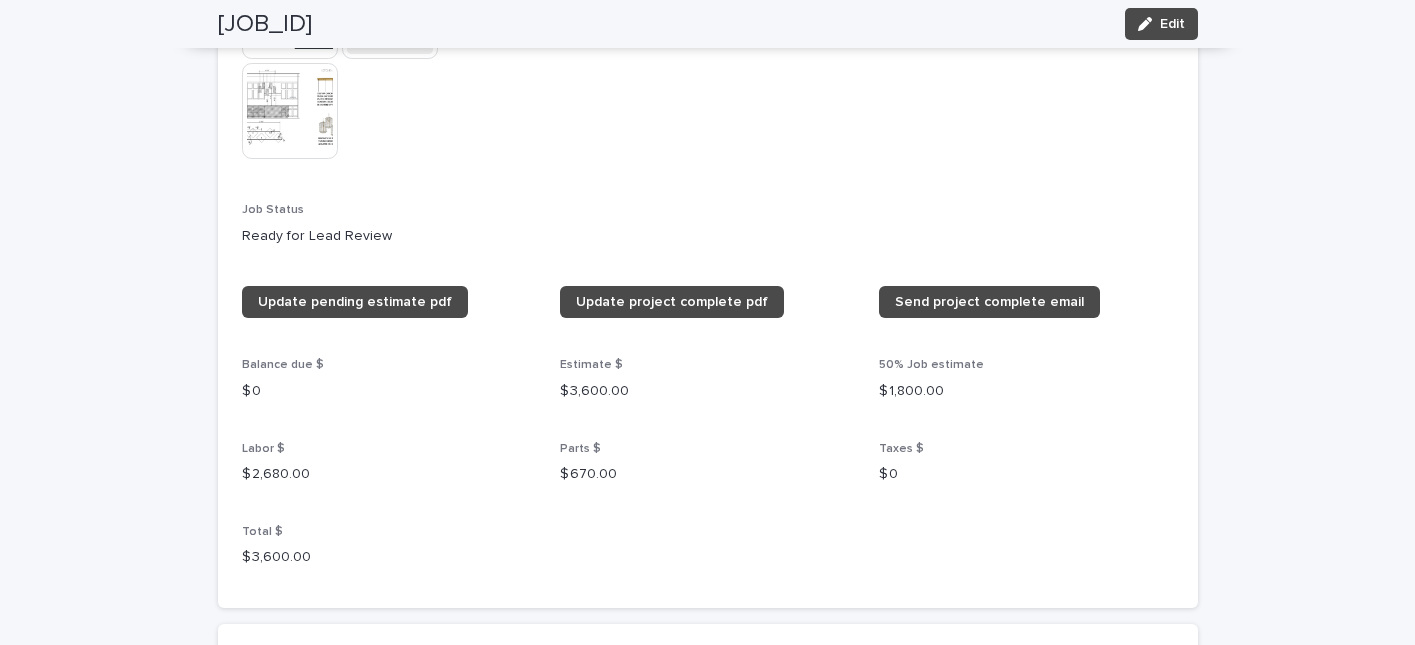 click on "Edit" at bounding box center (1161, 24) 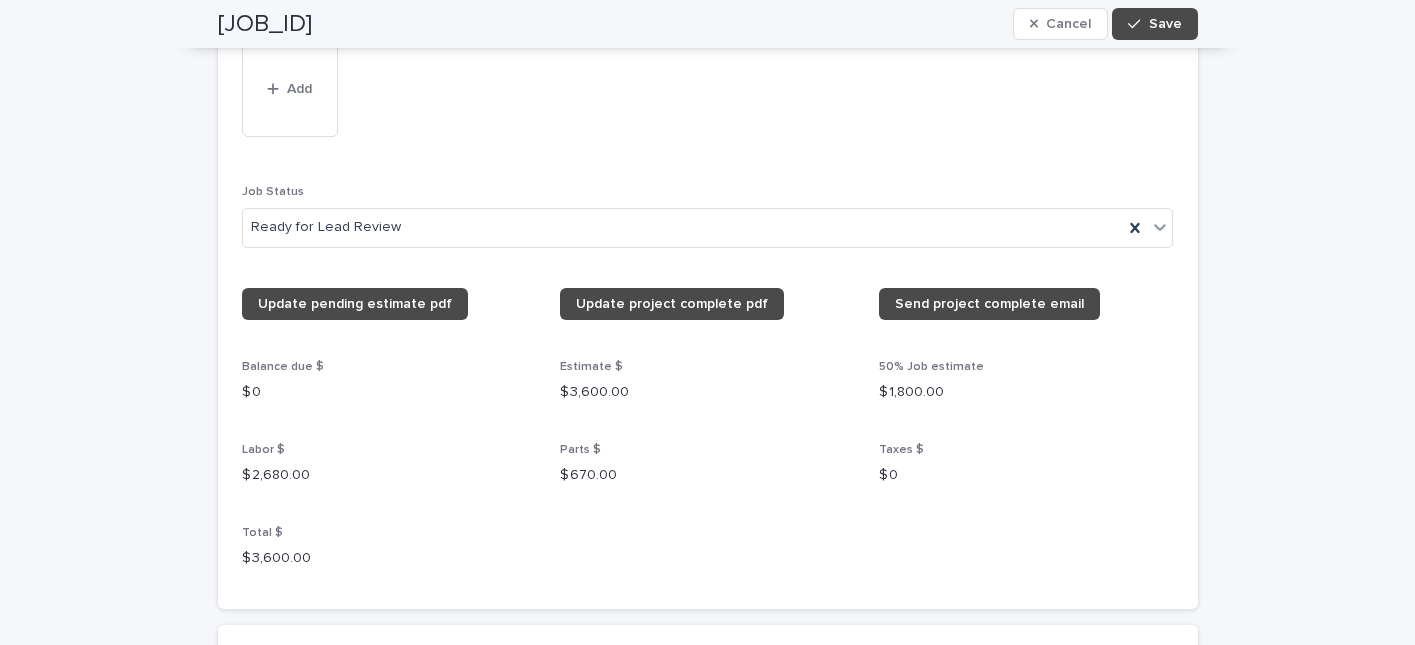 scroll, scrollTop: 2021, scrollLeft: 0, axis: vertical 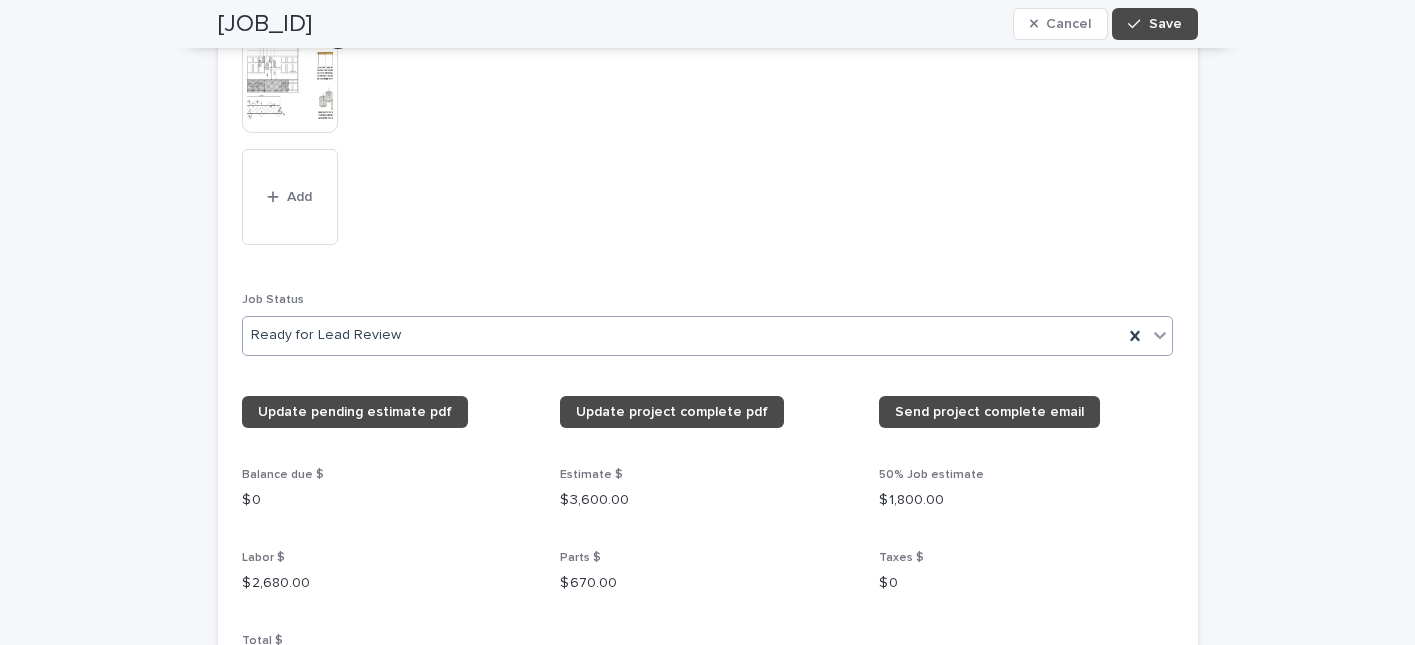 click 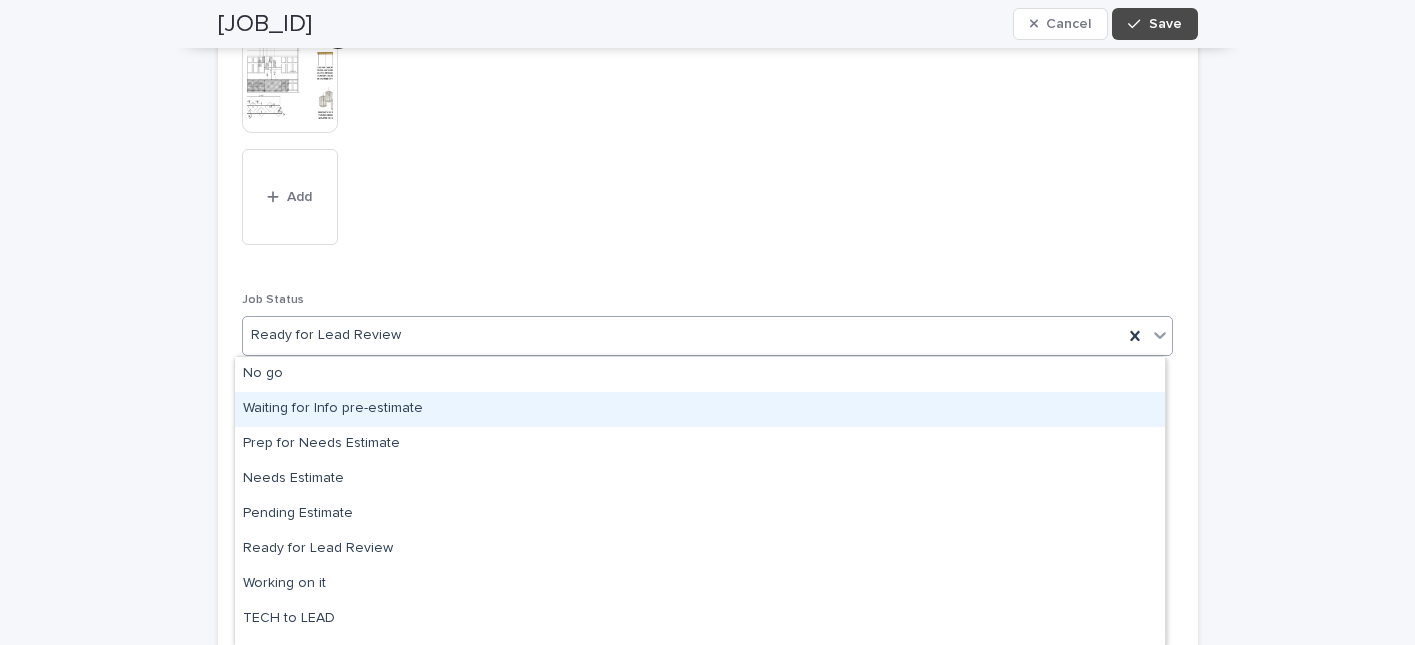 scroll, scrollTop: 149, scrollLeft: 0, axis: vertical 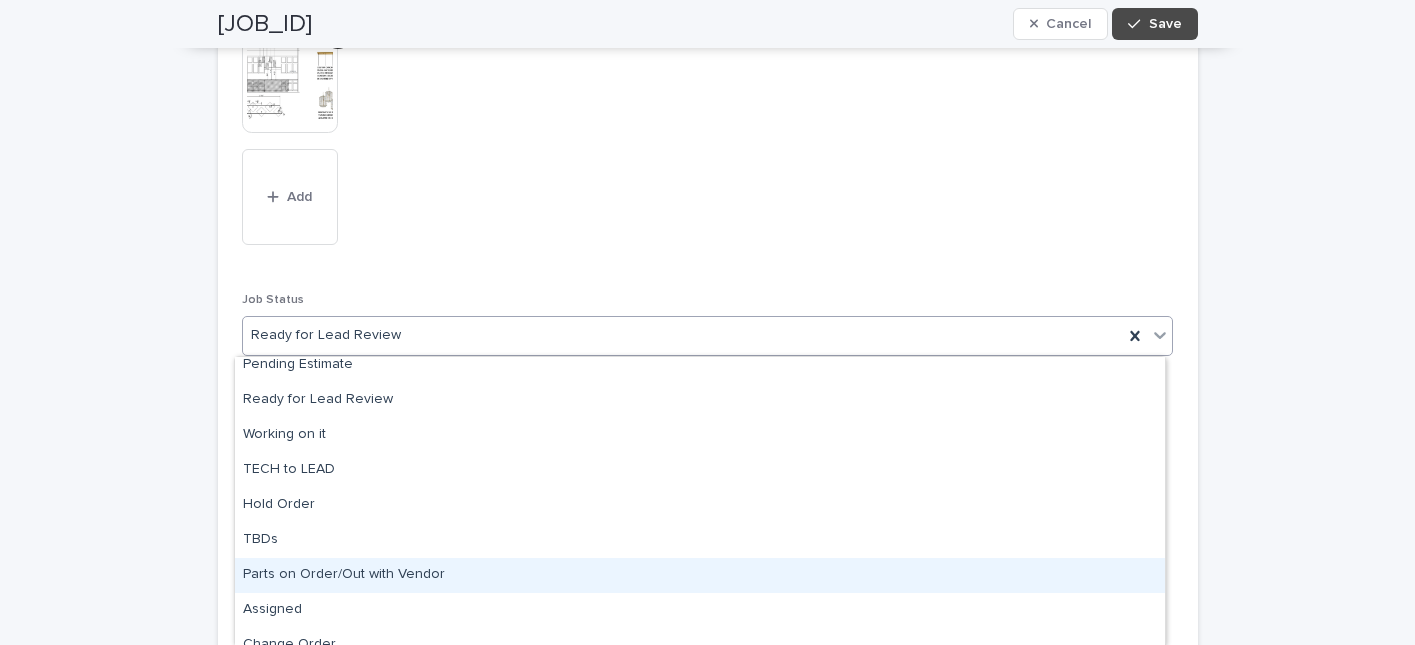click on "Parts on Order/Out with Vendor" at bounding box center [700, 575] 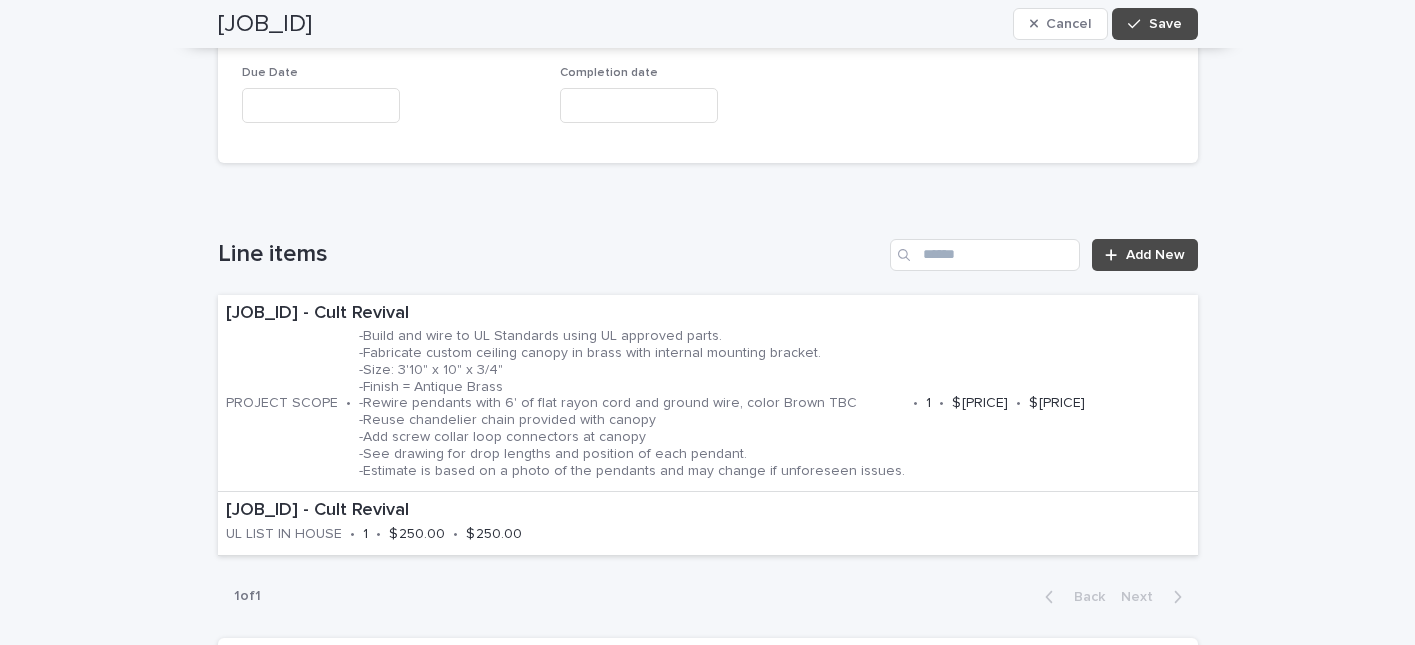 scroll, scrollTop: 1269, scrollLeft: 0, axis: vertical 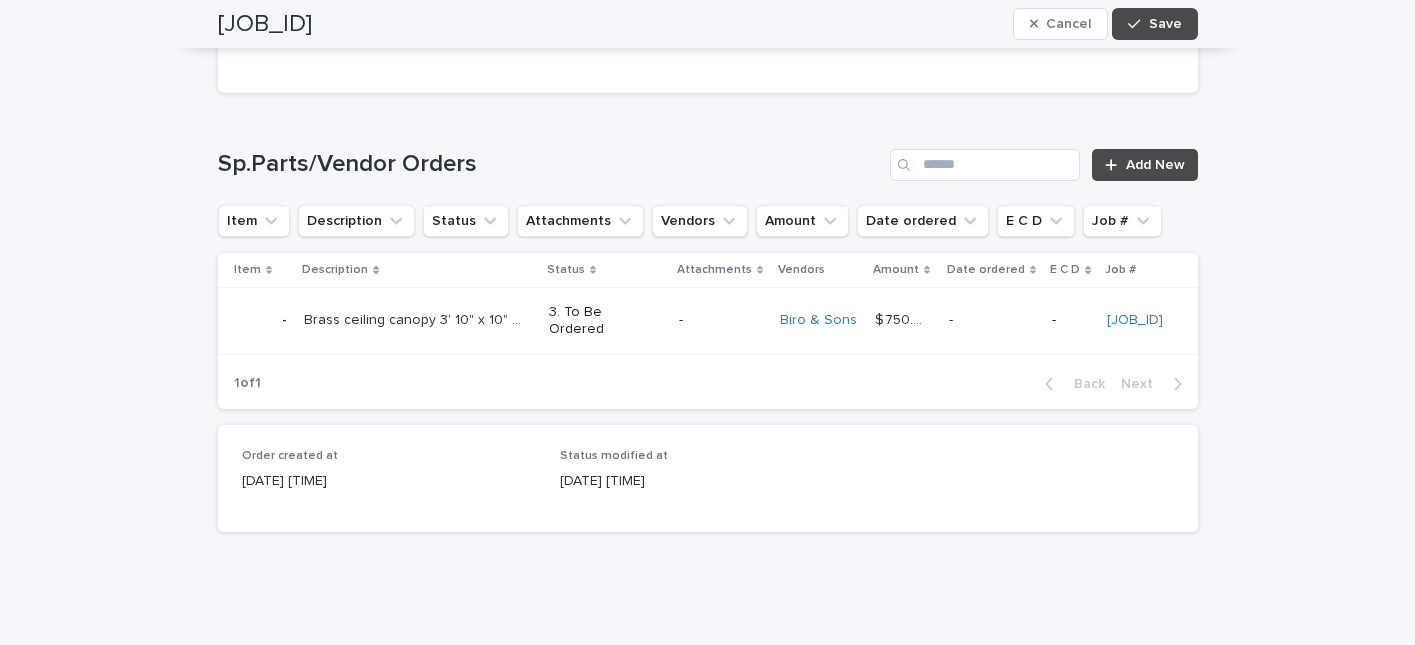 click on "3. To Be Ordered" at bounding box center [604, 321] 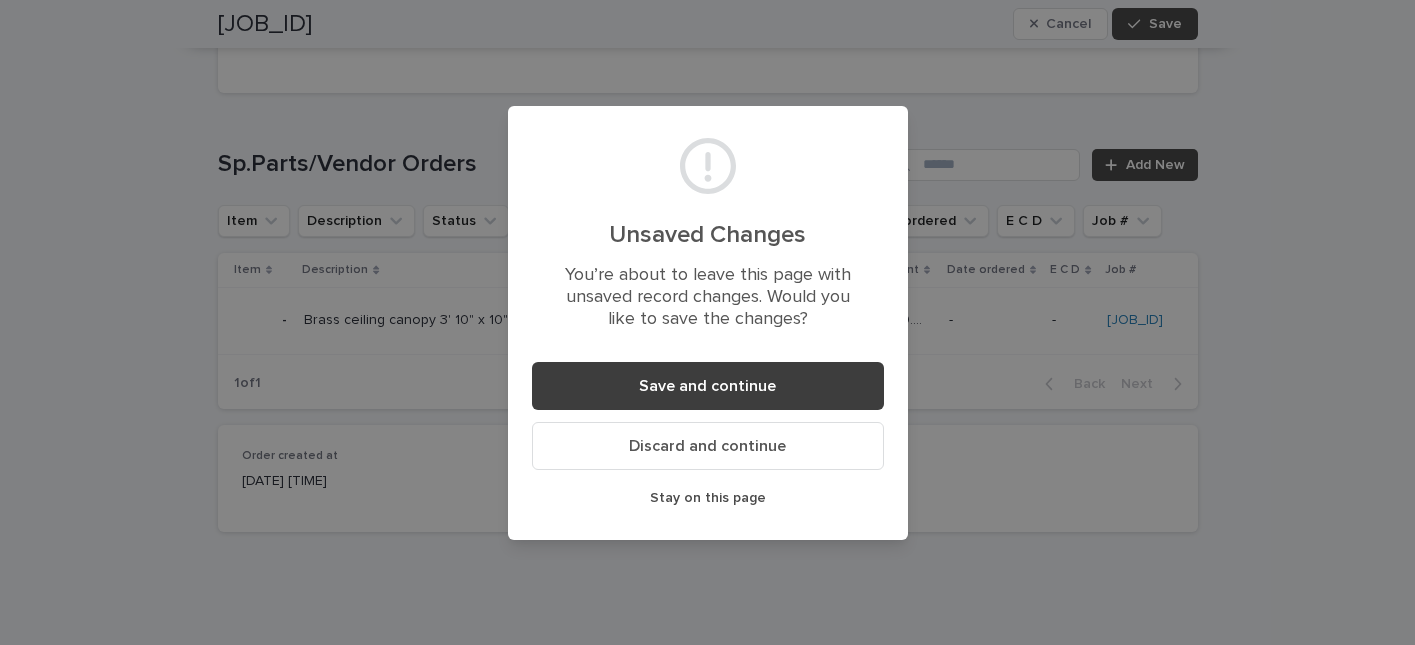 click on "Save and continue" at bounding box center (707, 386) 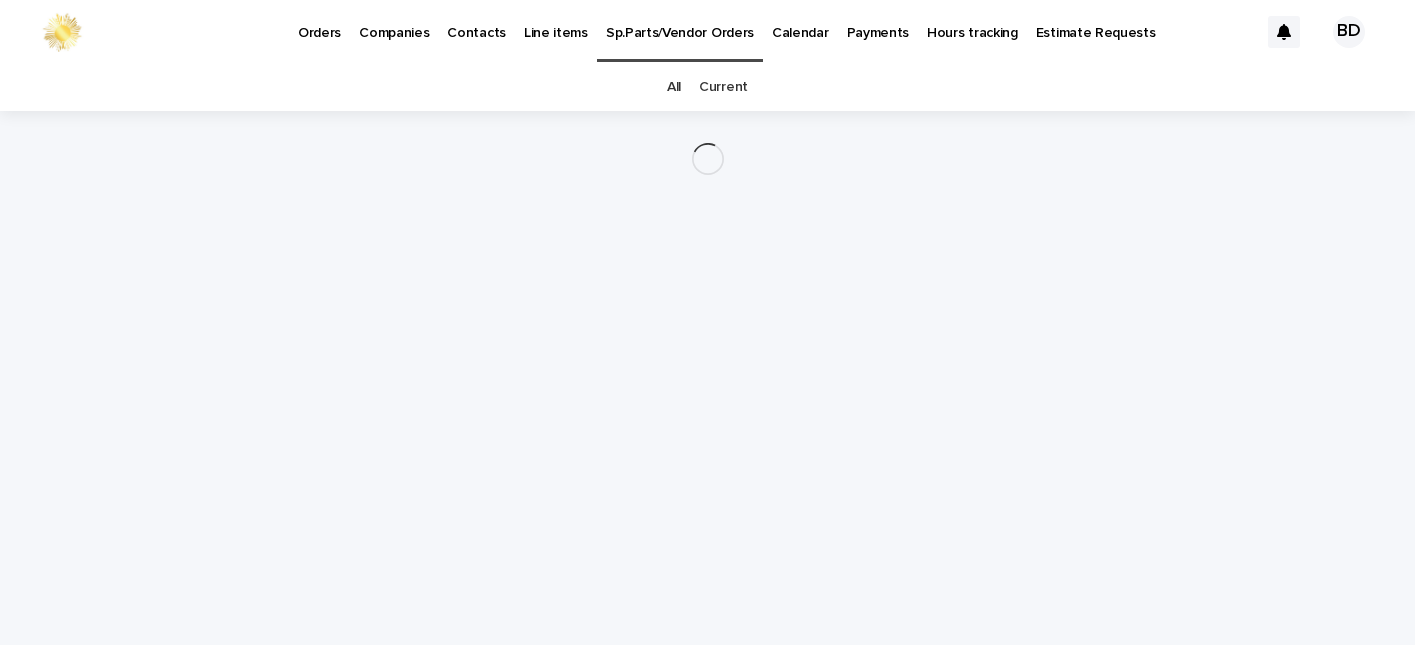 scroll, scrollTop: 0, scrollLeft: 0, axis: both 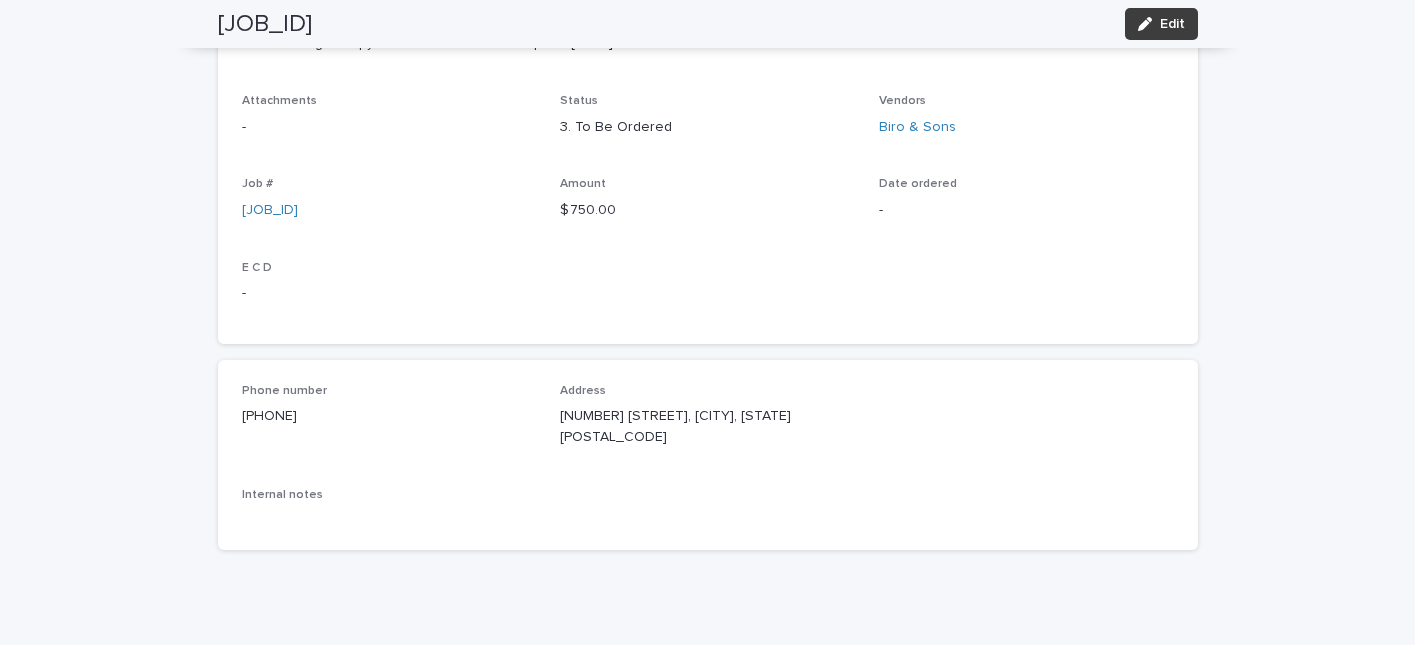 click on "Edit" at bounding box center [1161, 24] 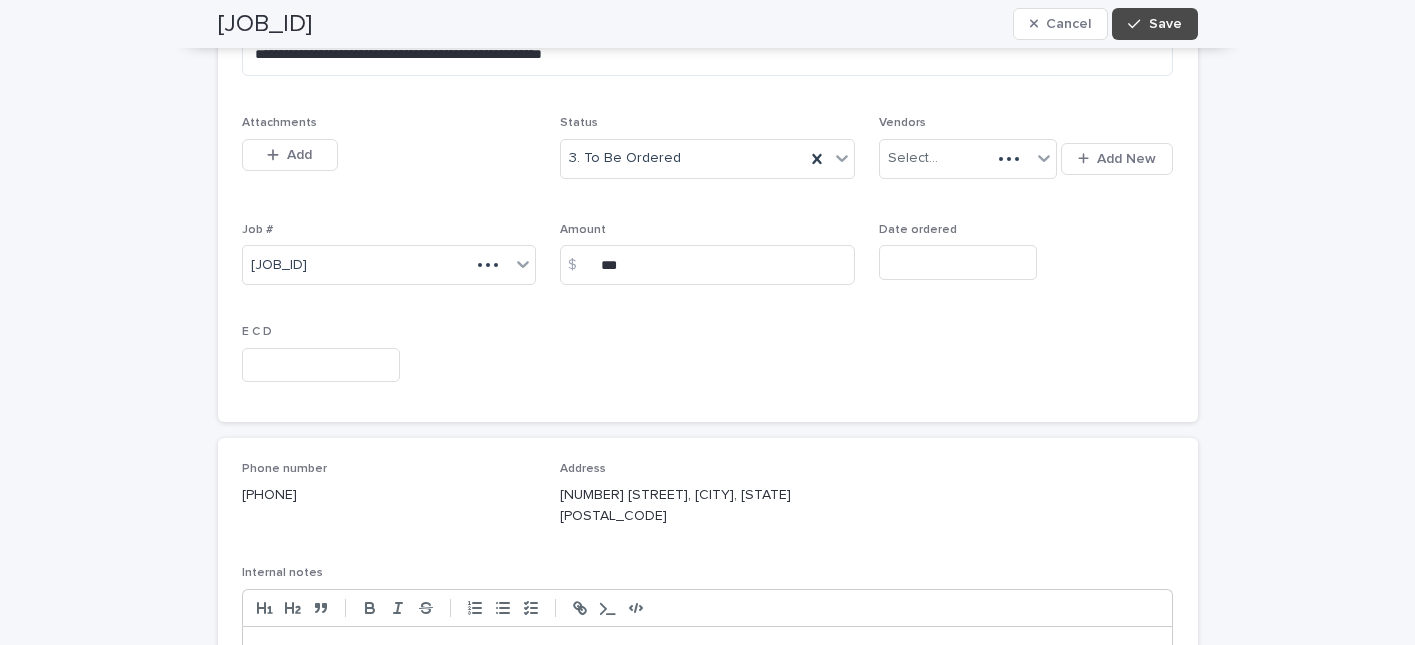 scroll, scrollTop: 434, scrollLeft: 0, axis: vertical 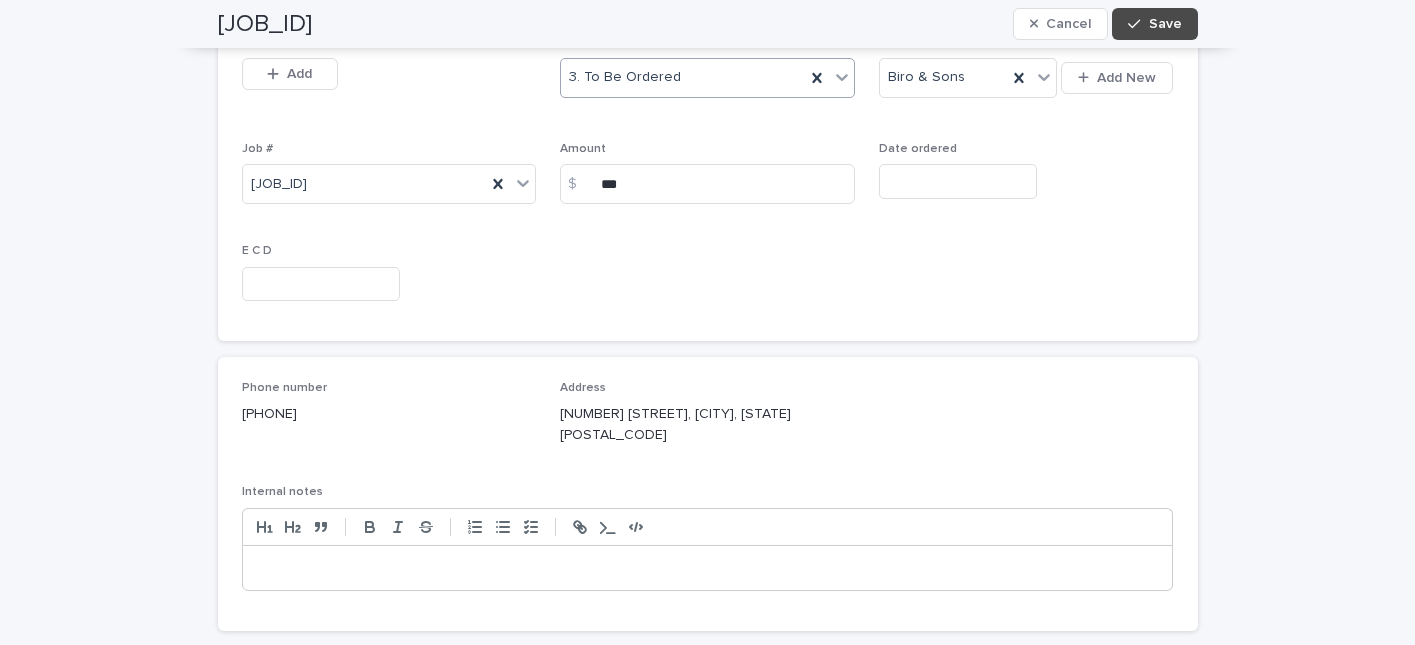 click 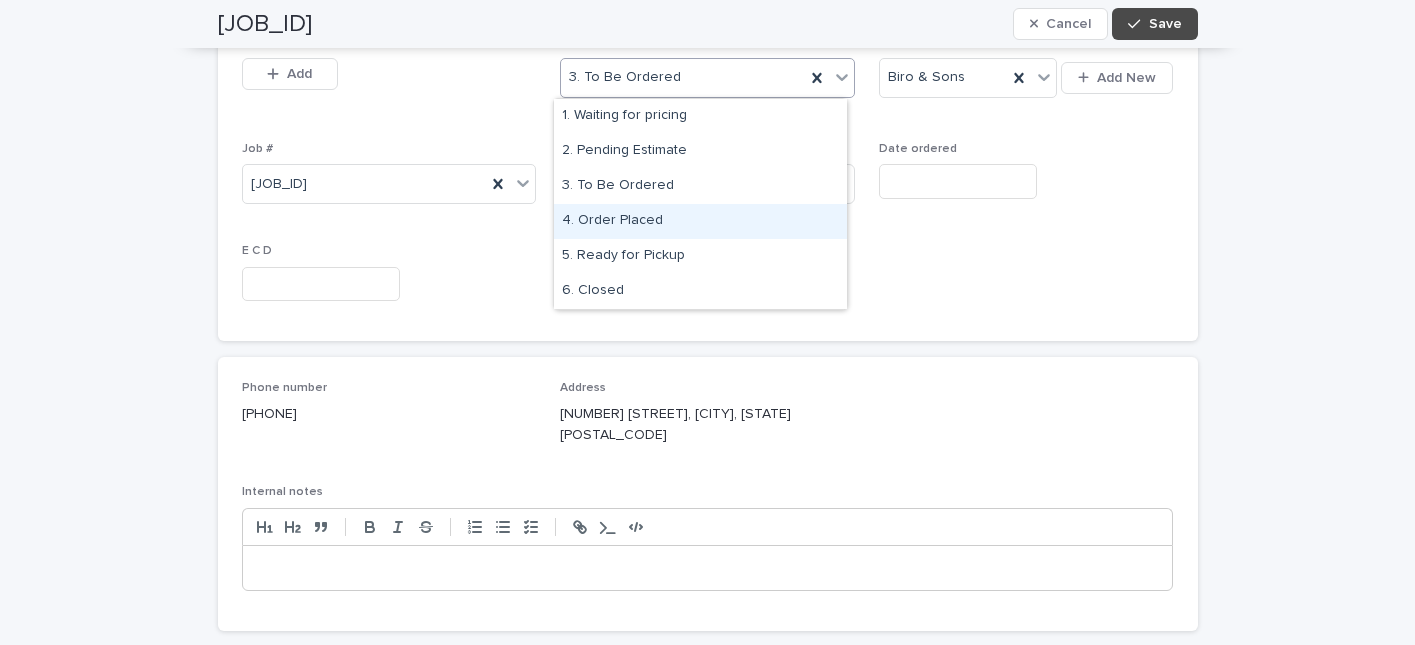 click on "4. Order Placed" at bounding box center (700, 221) 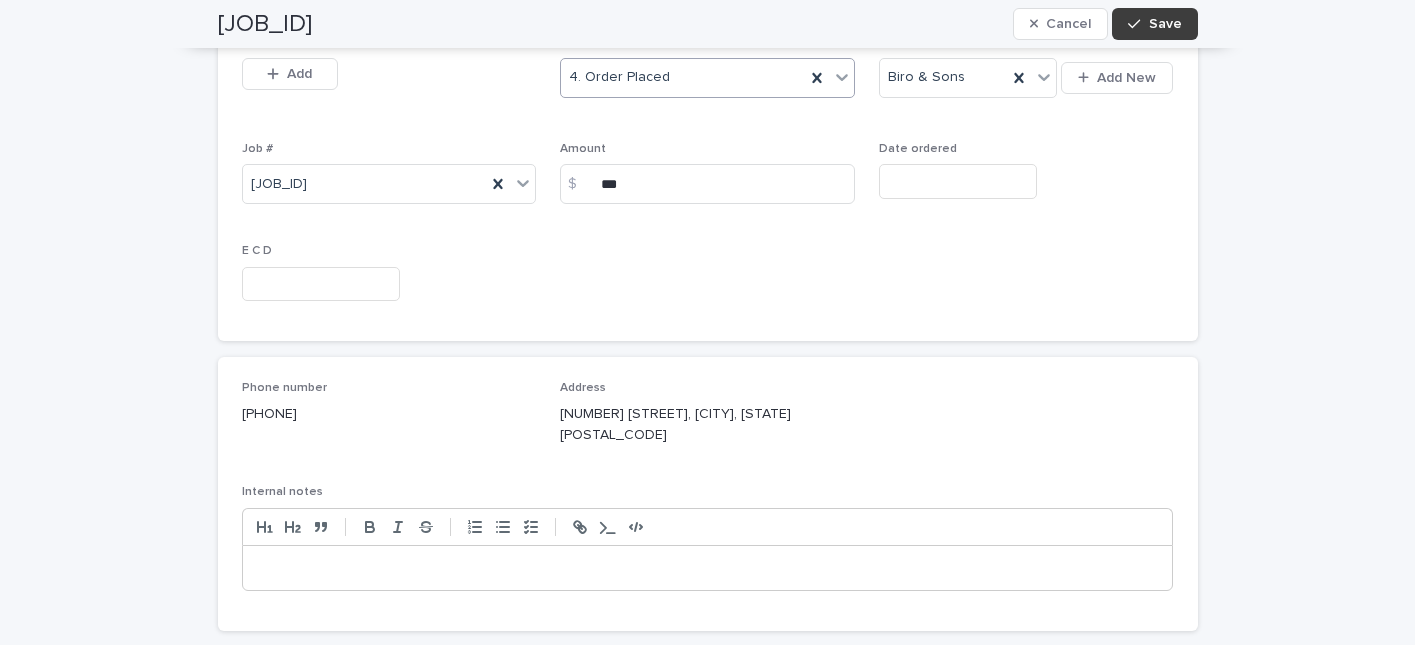 click on "Save" at bounding box center [1165, 24] 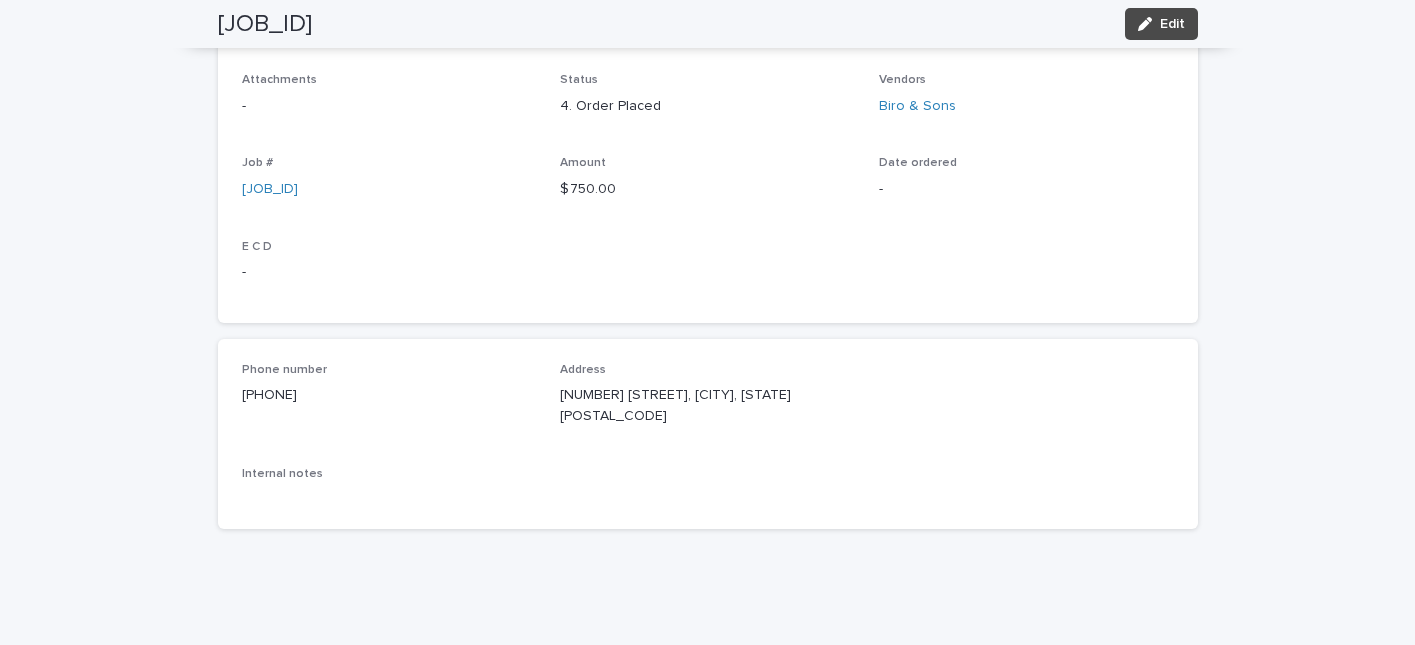 scroll, scrollTop: 353, scrollLeft: 0, axis: vertical 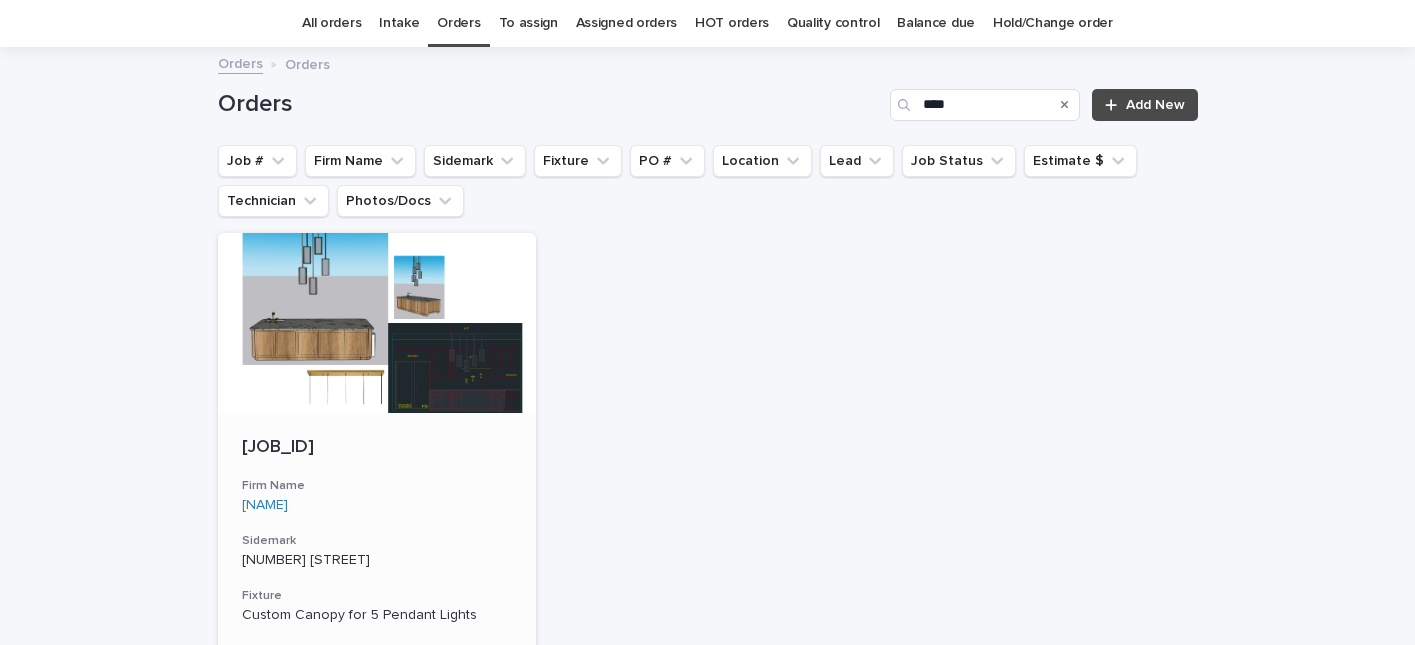 click on "[JOB_ID]" at bounding box center [377, 448] 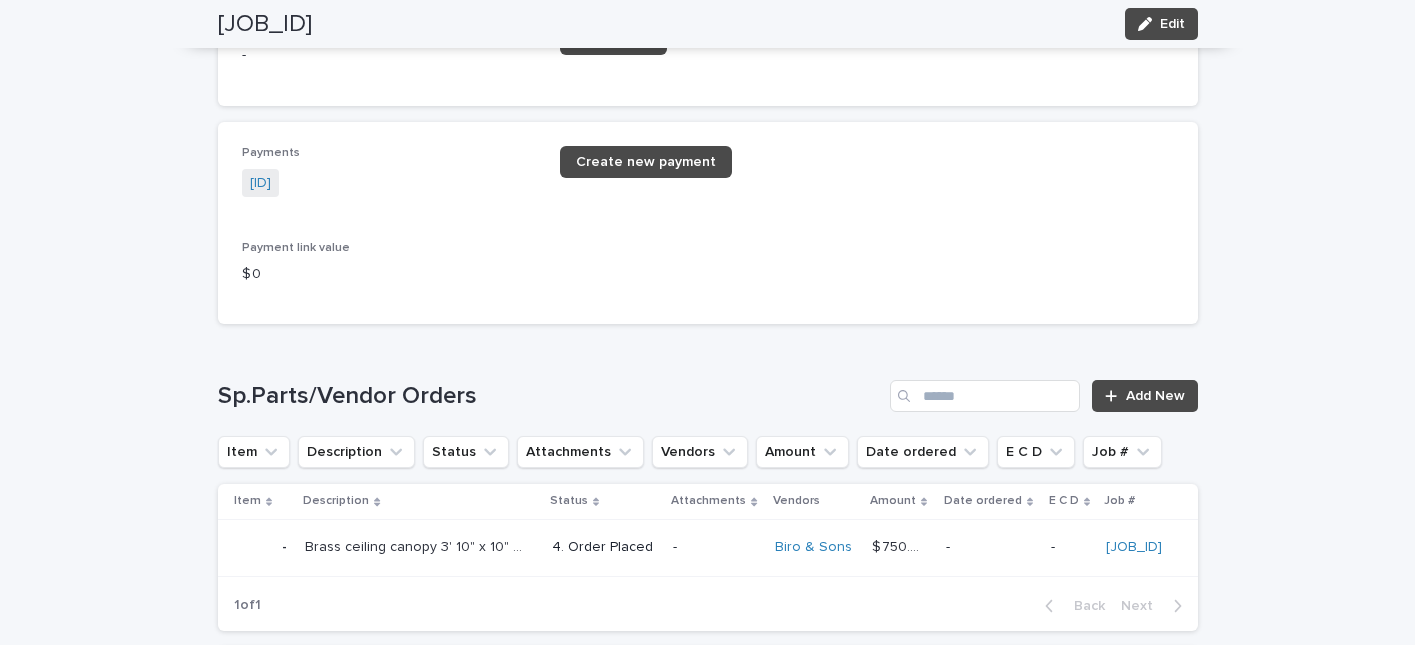 scroll, scrollTop: 2986, scrollLeft: 0, axis: vertical 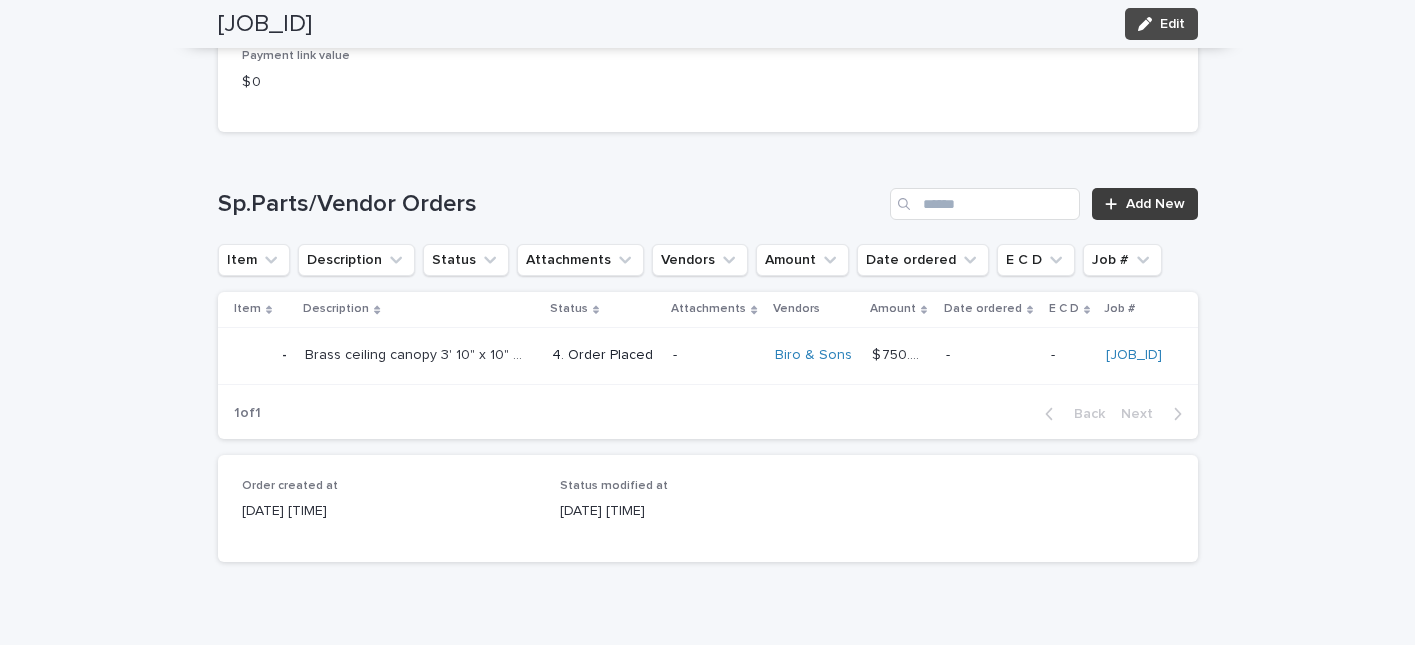 click on "Add New" at bounding box center [1155, 204] 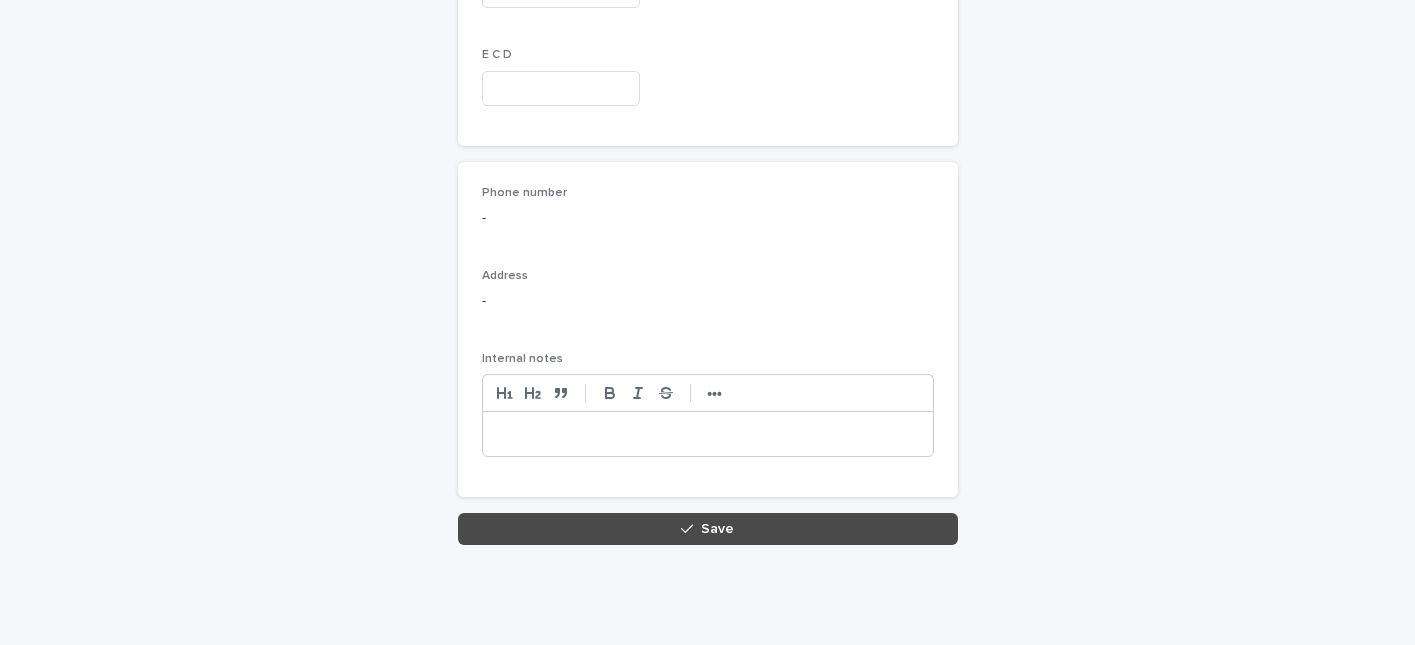 scroll, scrollTop: 909, scrollLeft: 0, axis: vertical 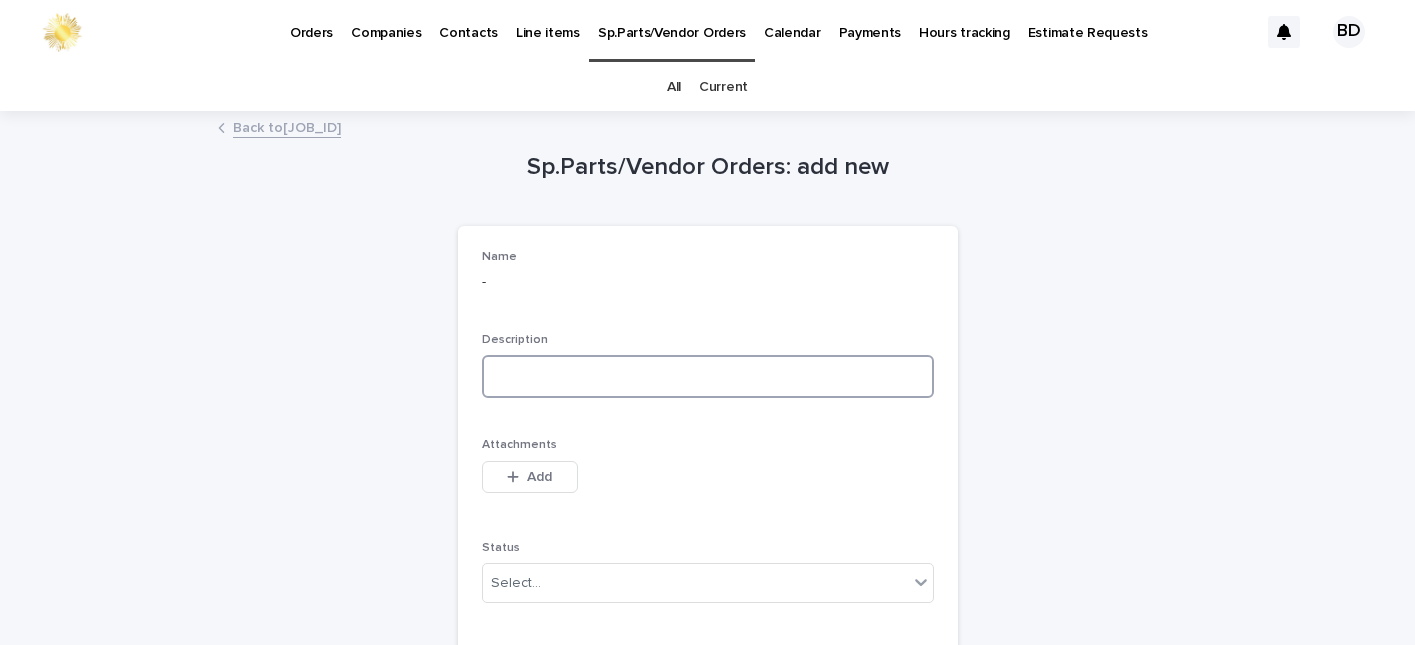 click at bounding box center [708, 376] 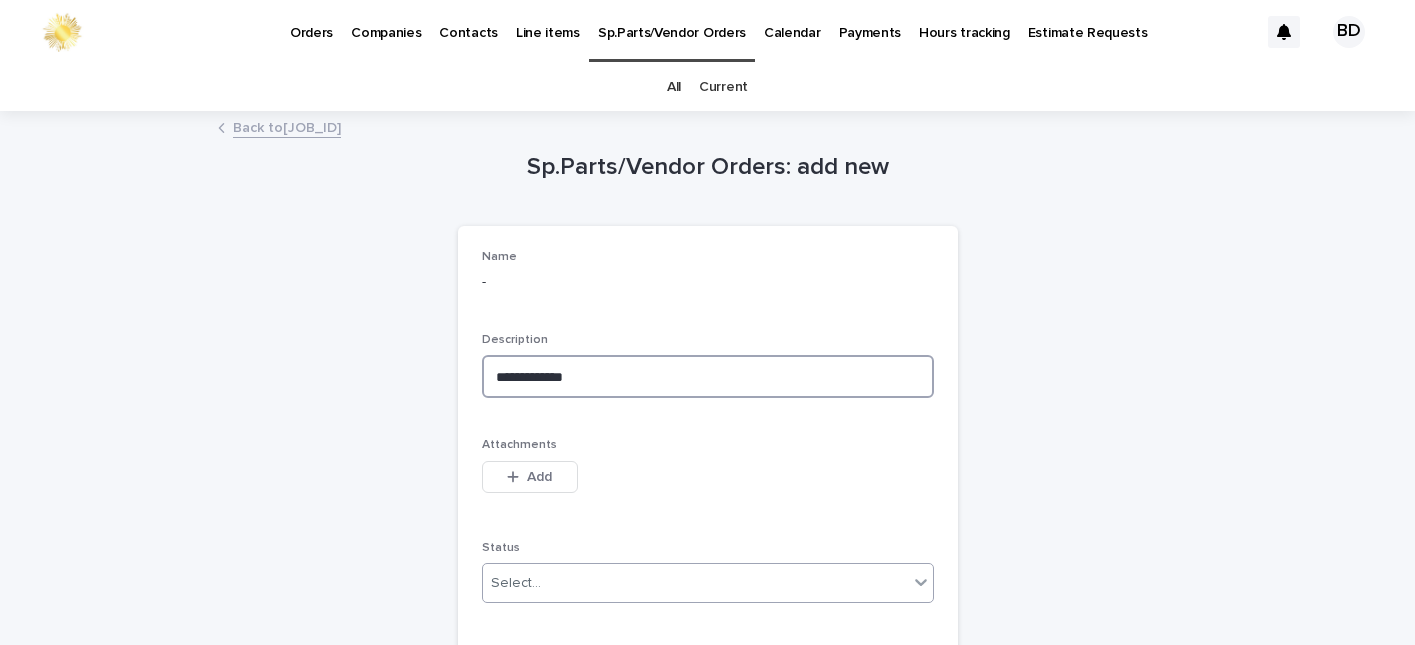 type on "**********" 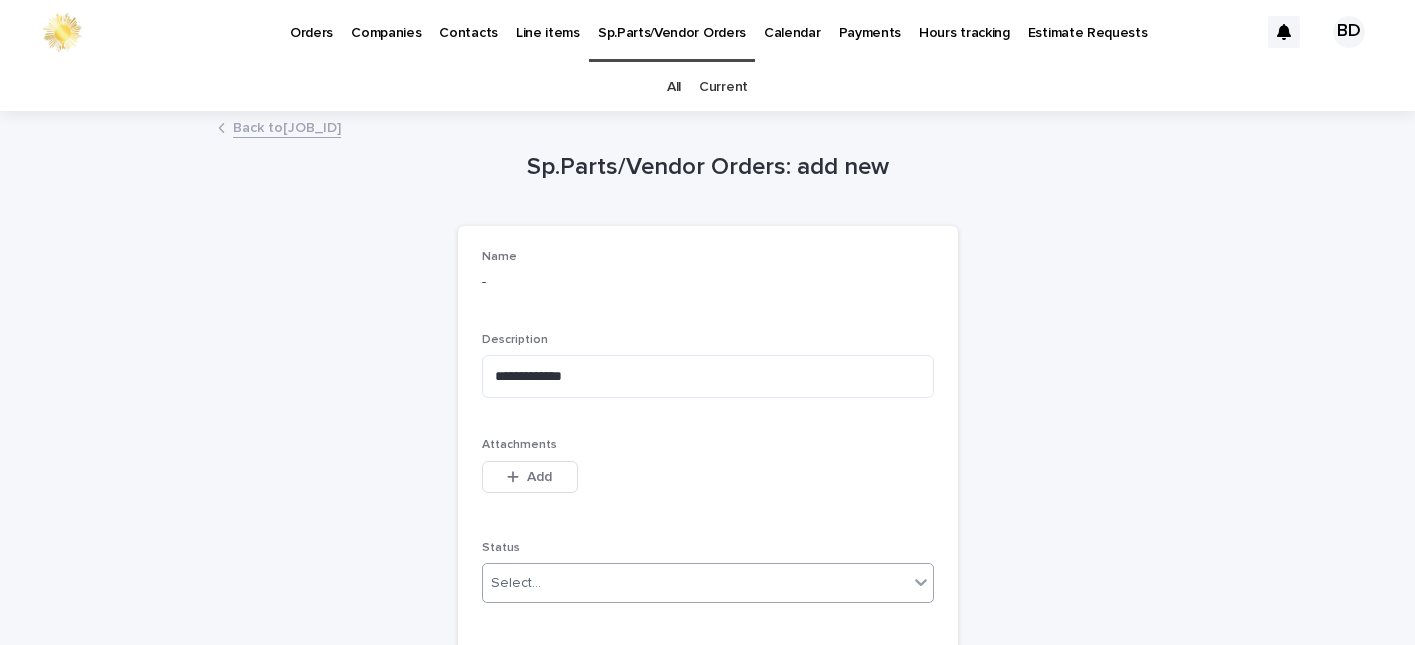 click on "Select..." at bounding box center [695, 583] 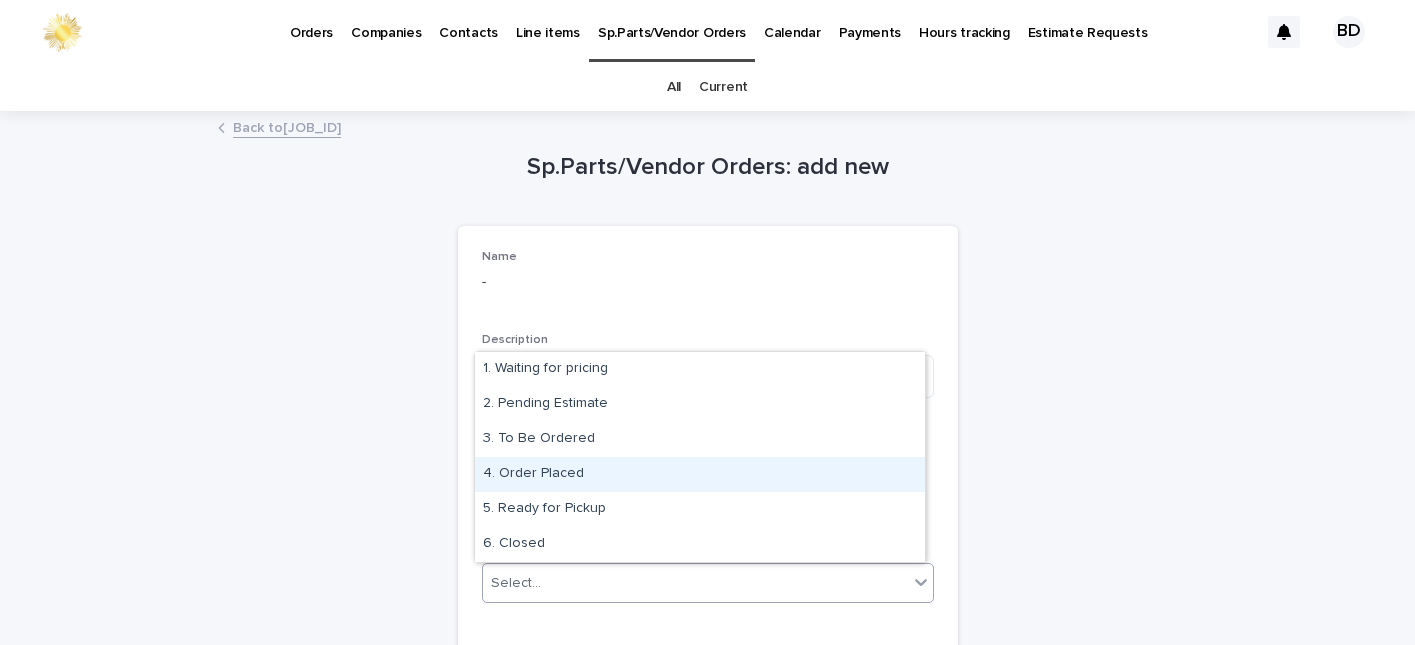 click on "4. Order Placed" at bounding box center [700, 474] 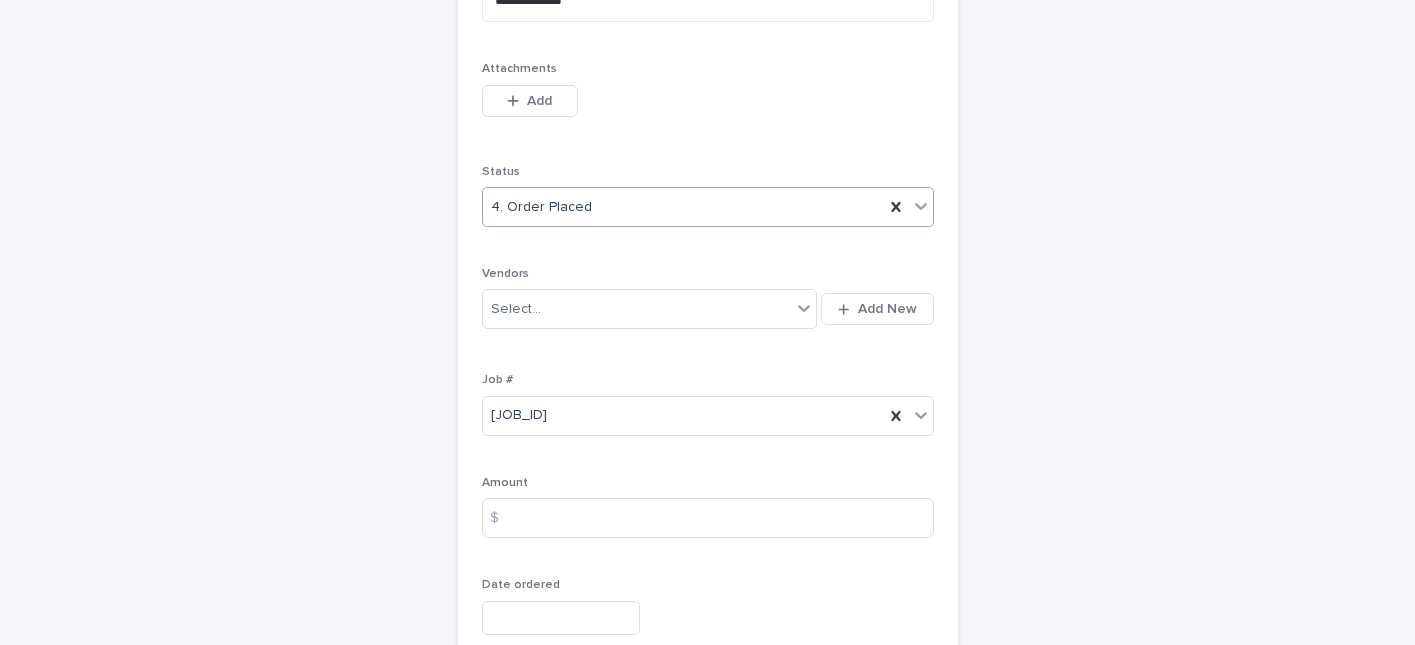 scroll, scrollTop: 560, scrollLeft: 0, axis: vertical 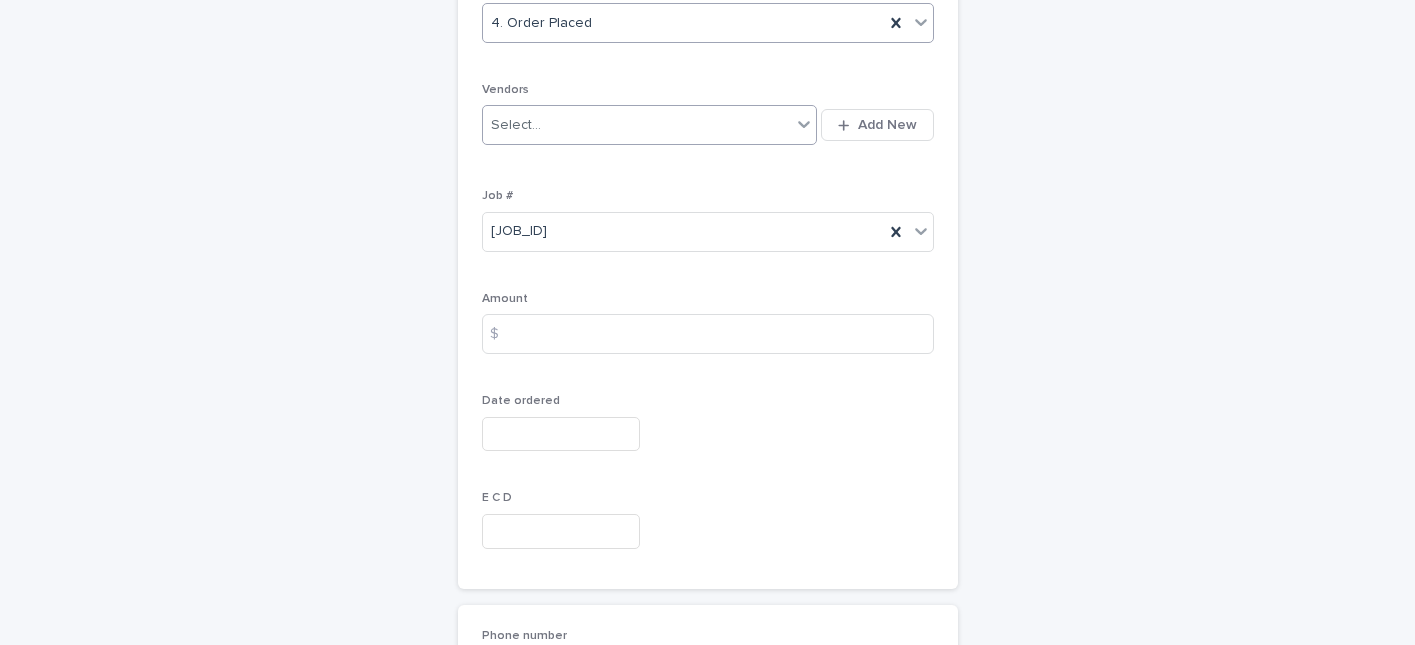 click 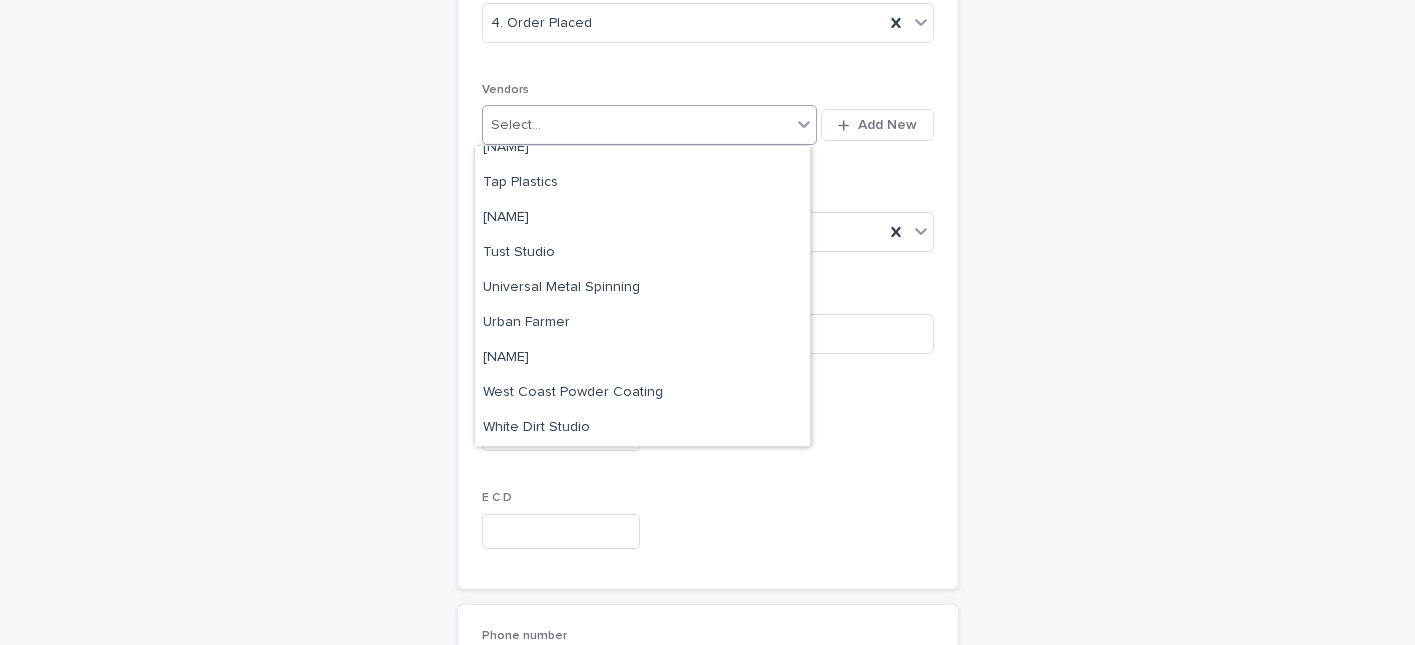 scroll, scrollTop: 1967, scrollLeft: 0, axis: vertical 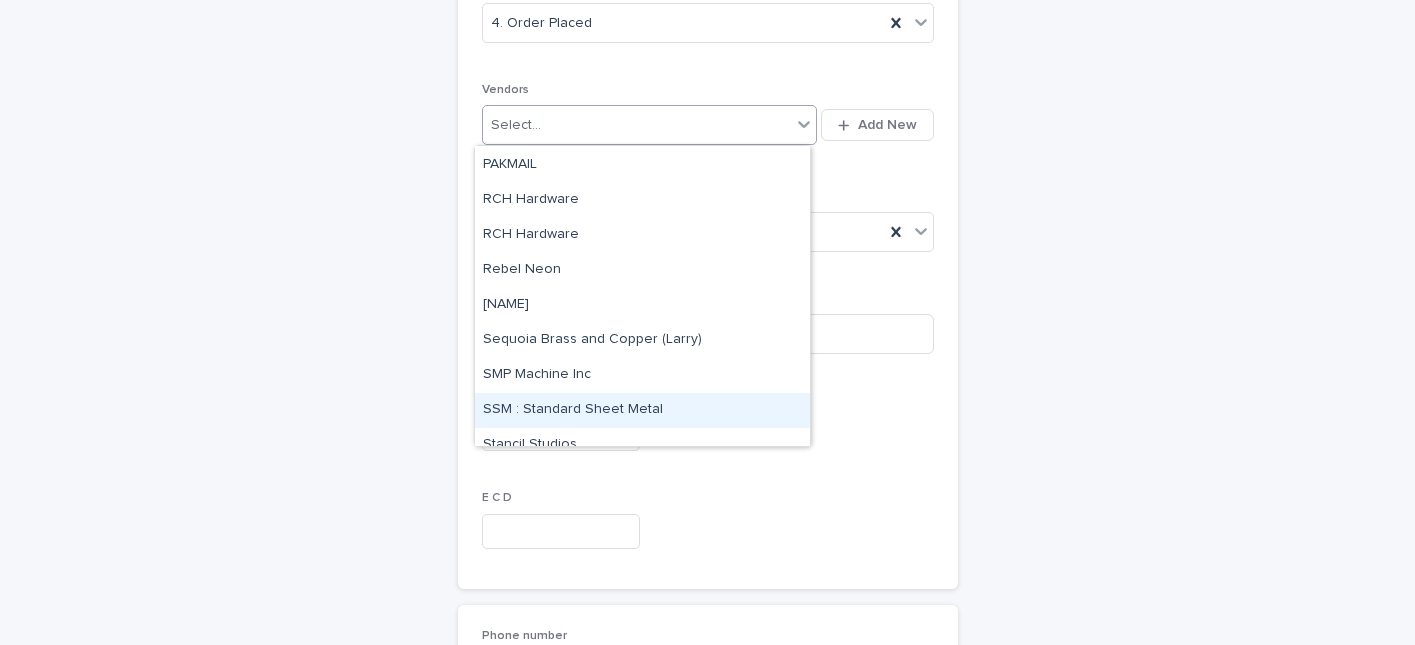 click on "SSM : Standard Sheet Metal" at bounding box center [642, 410] 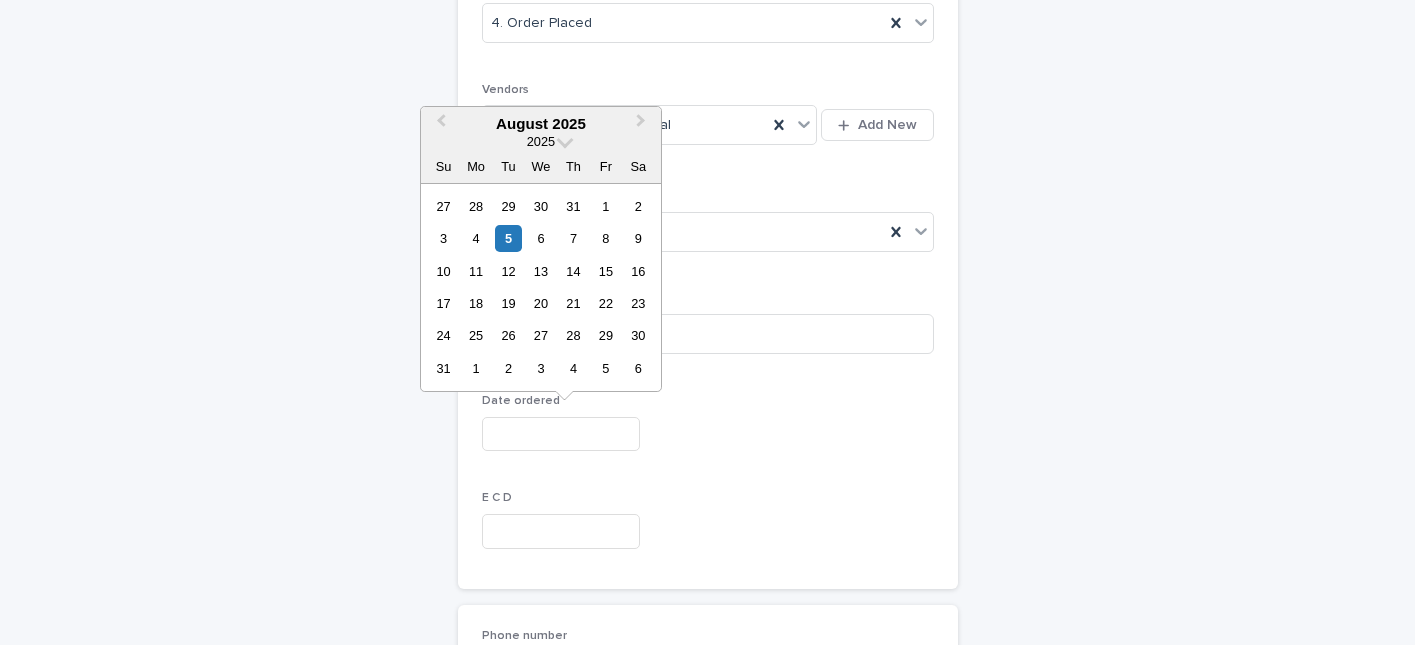 click at bounding box center (561, 434) 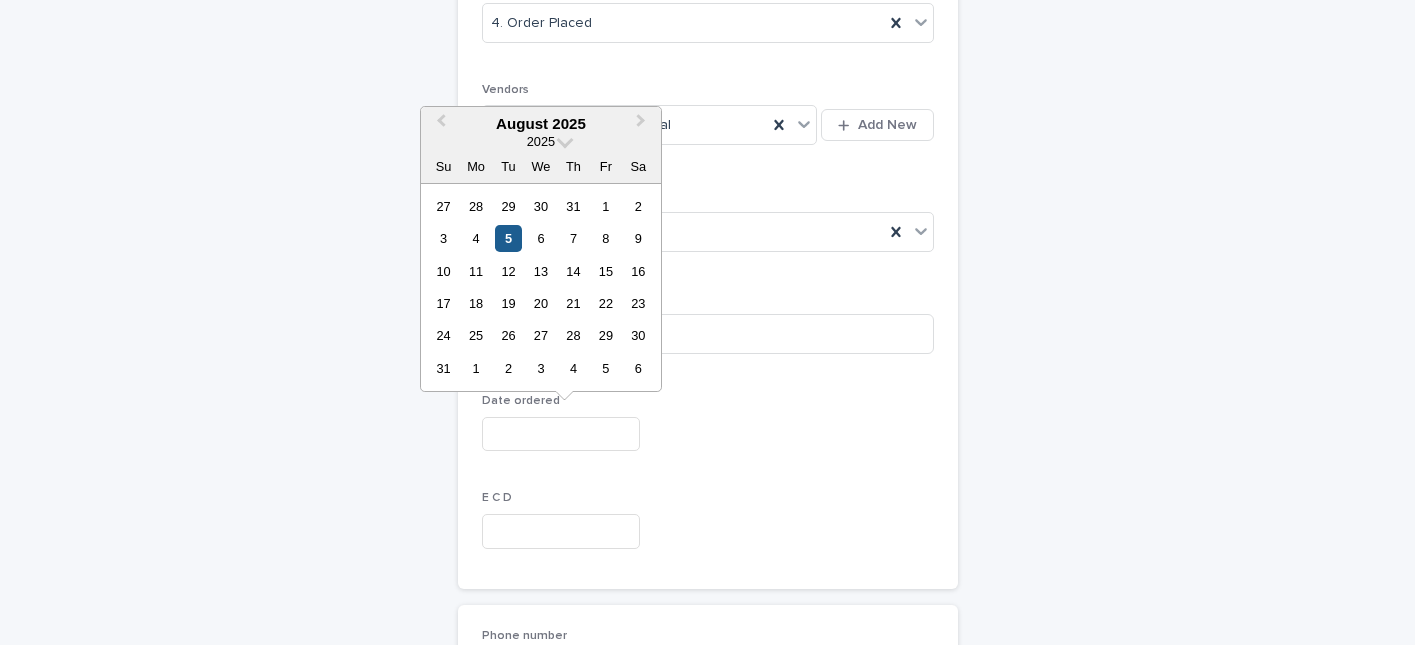 click on "5" at bounding box center [508, 238] 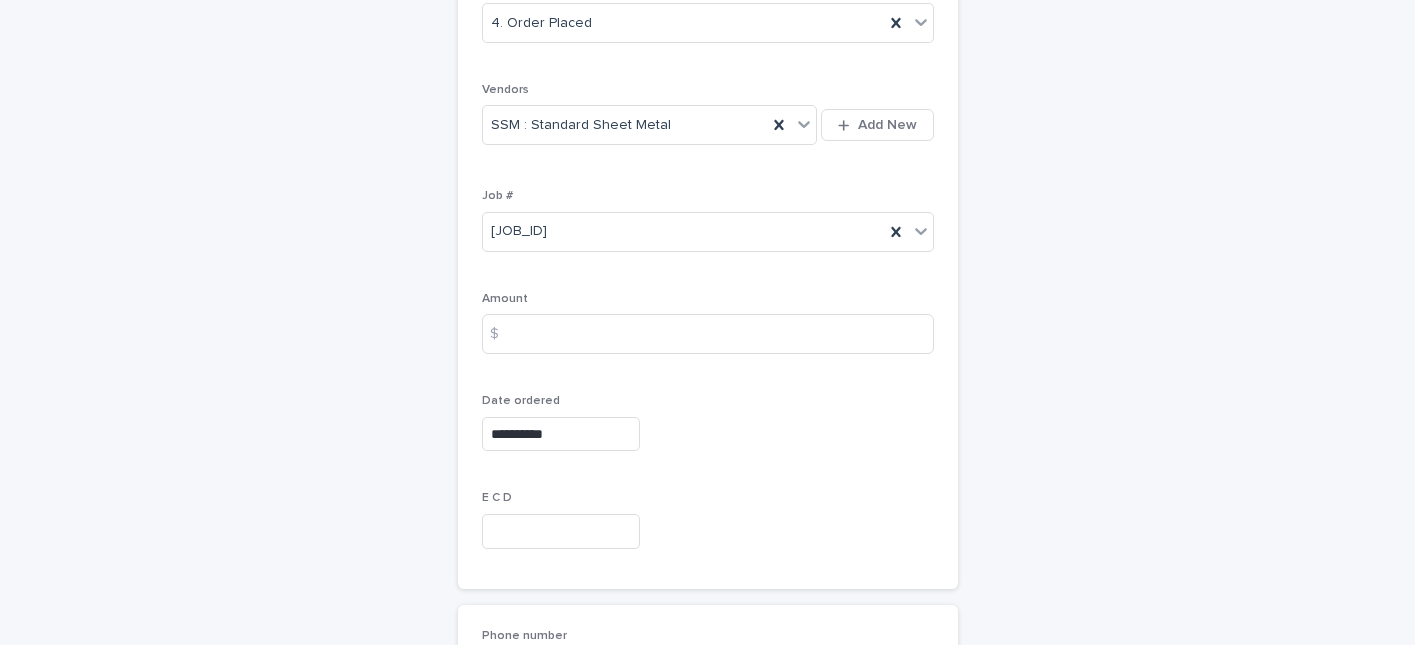 scroll, scrollTop: 1003, scrollLeft: 0, axis: vertical 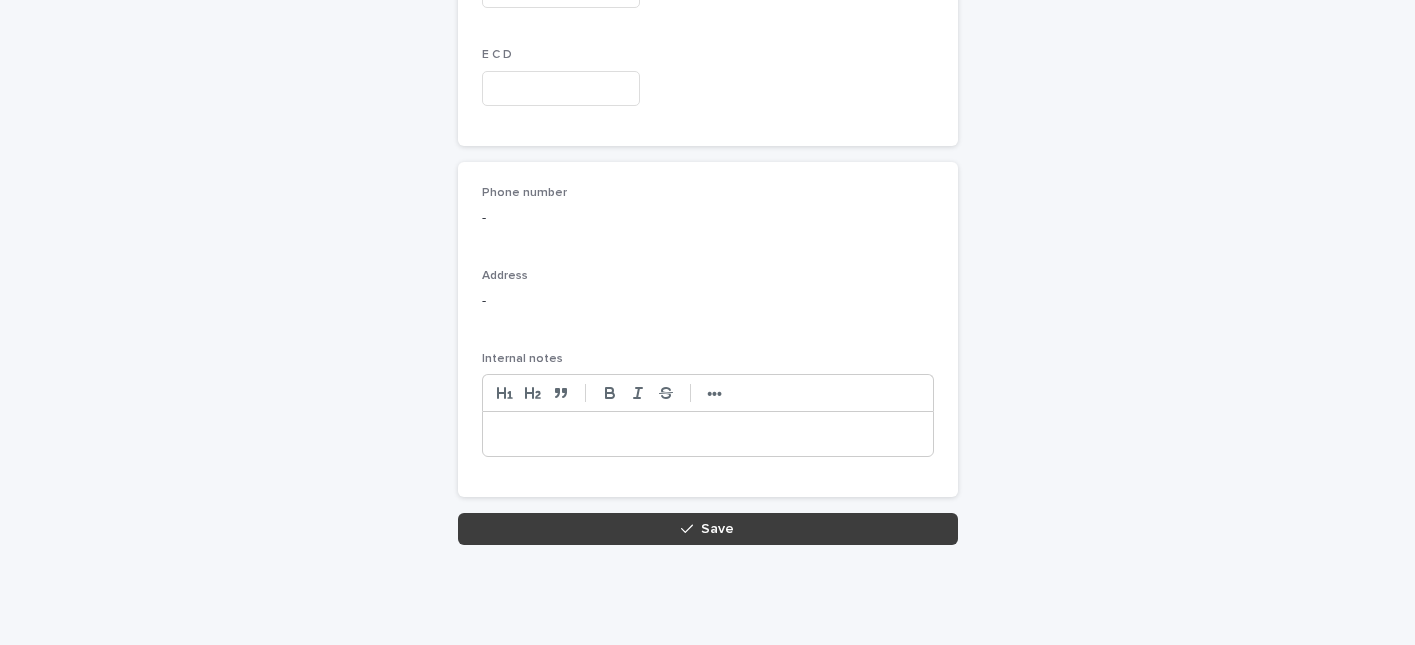 click on "Save" at bounding box center (708, 529) 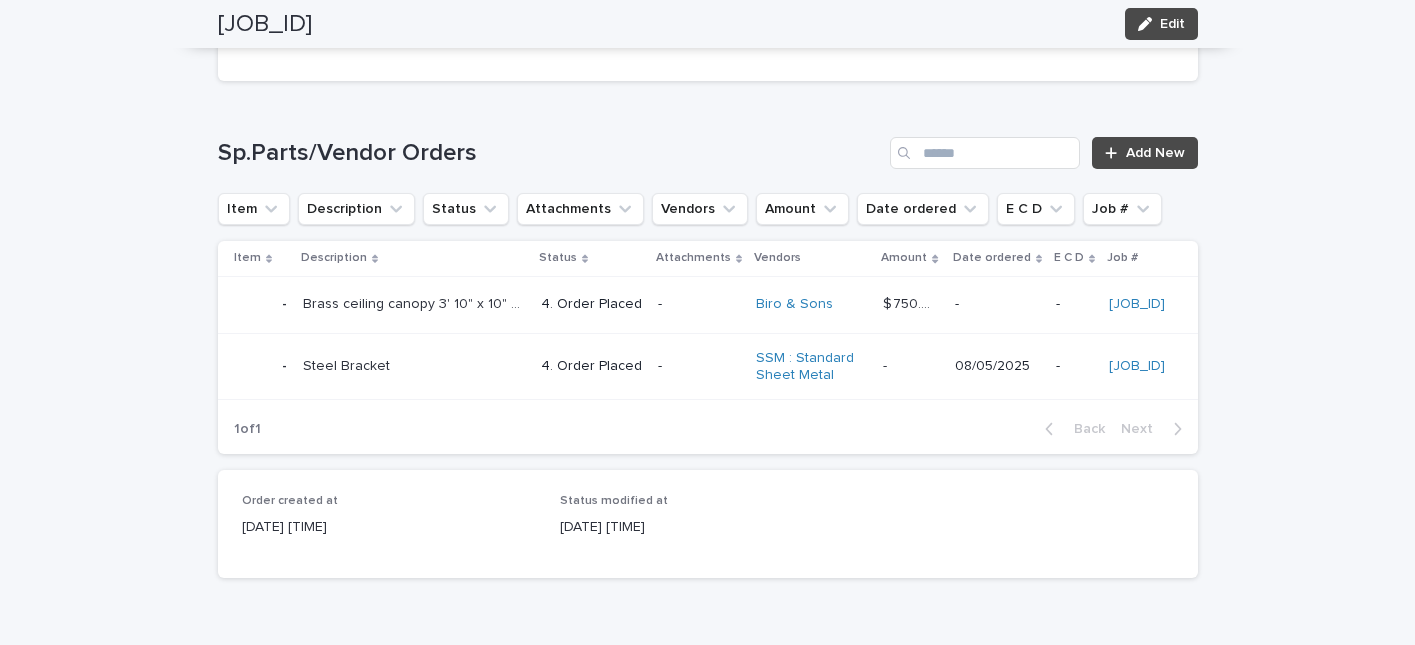 scroll, scrollTop: 3086, scrollLeft: 0, axis: vertical 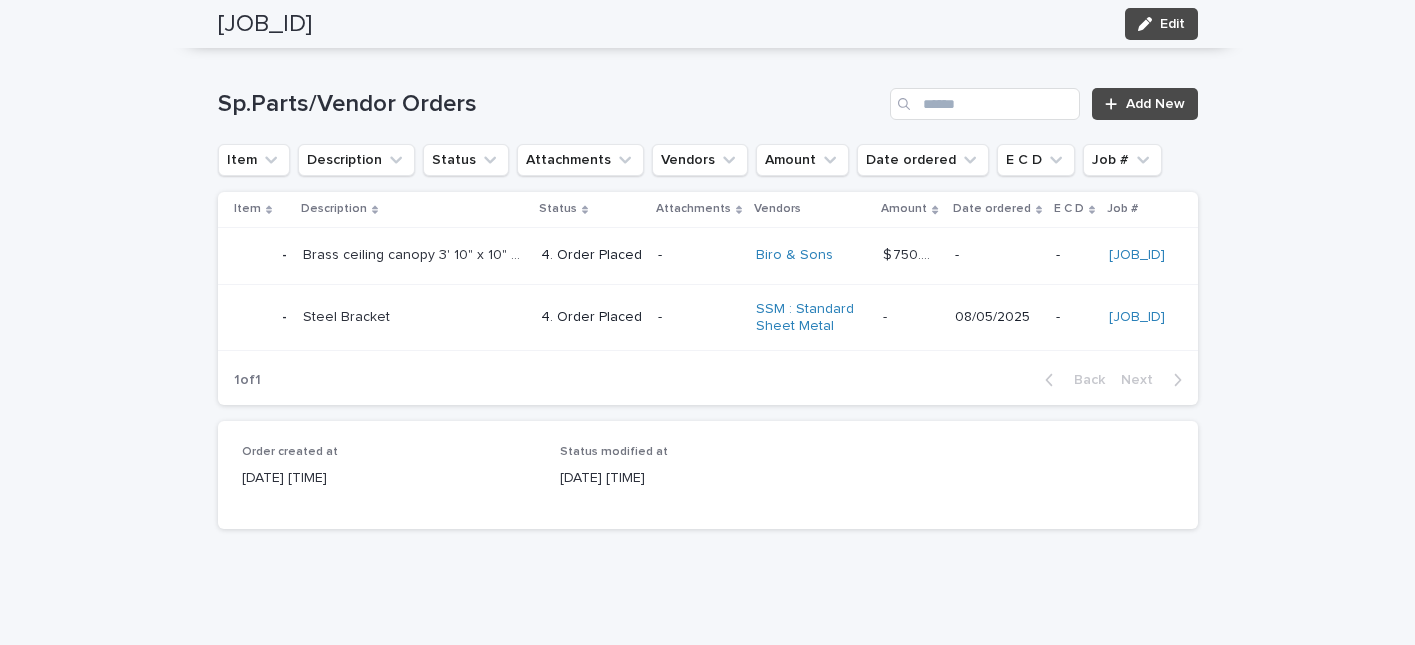 click on "Brass ceiling canopy 3' 10" x 10" x 1" Emailed quote [DATE]" at bounding box center [416, 253] 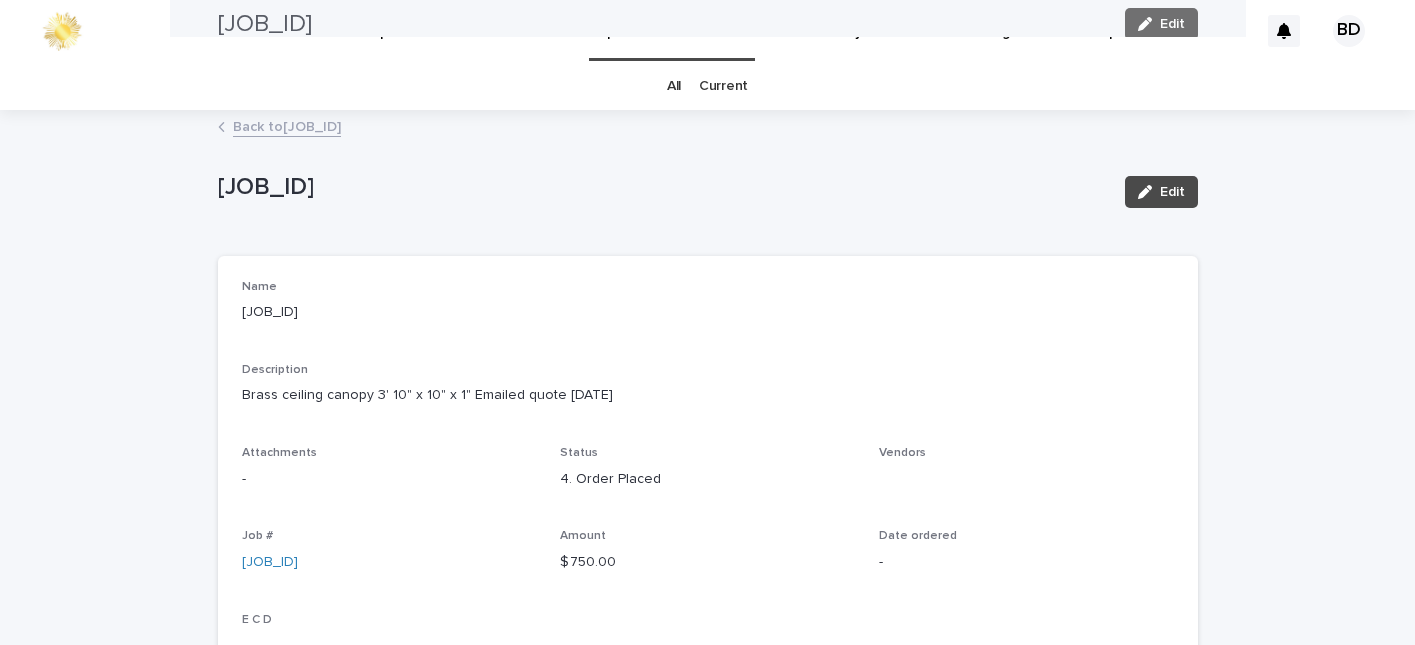 scroll, scrollTop: 0, scrollLeft: 0, axis: both 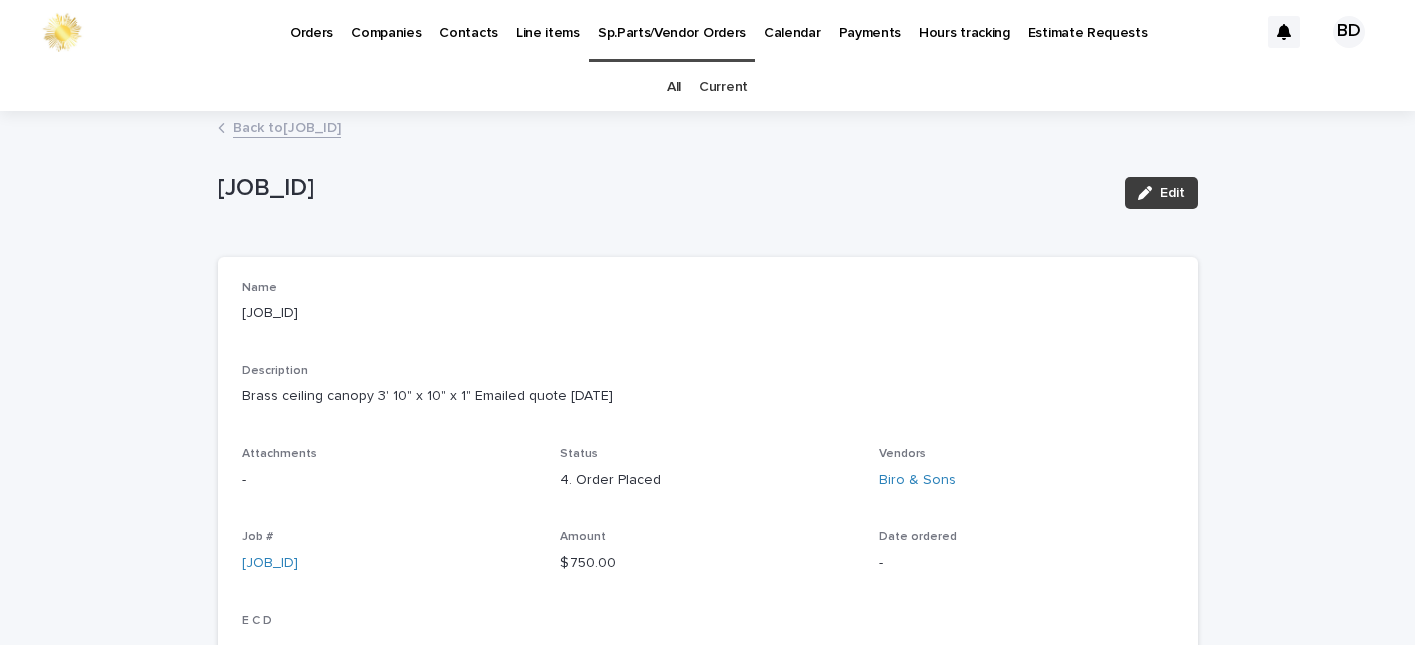 click at bounding box center [1149, 193] 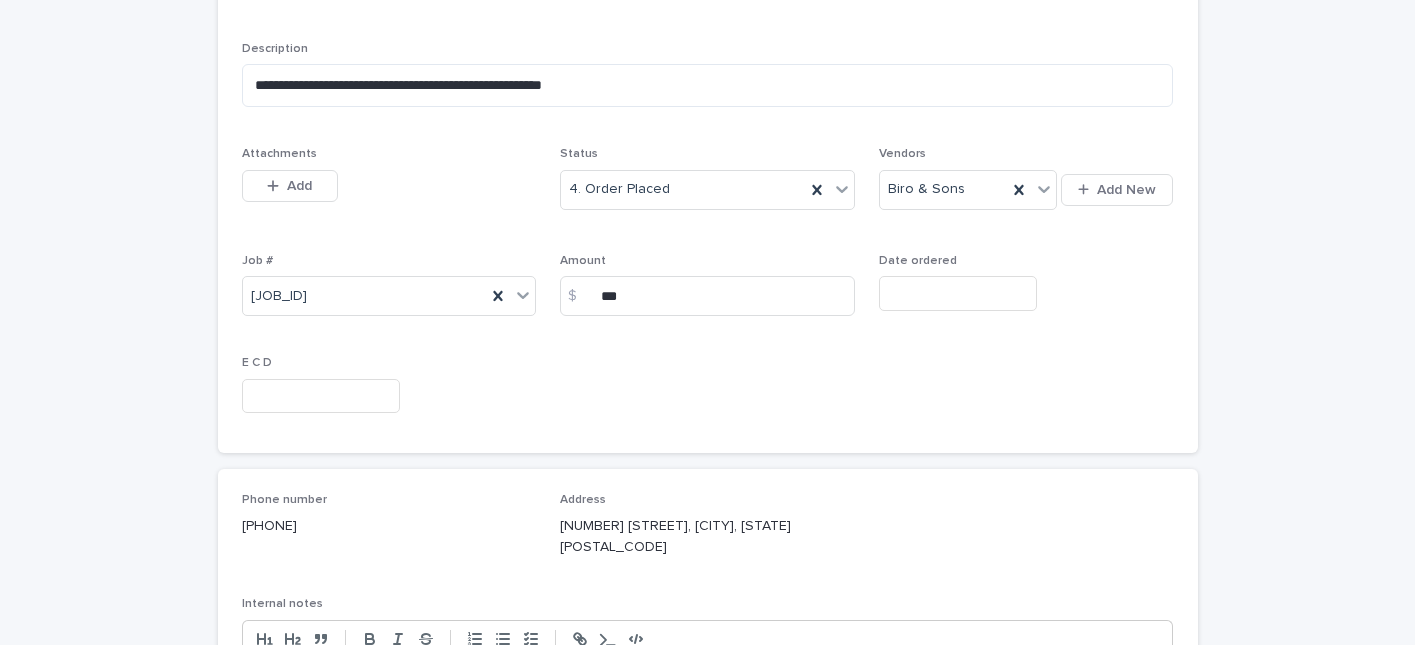 scroll, scrollTop: 326, scrollLeft: 0, axis: vertical 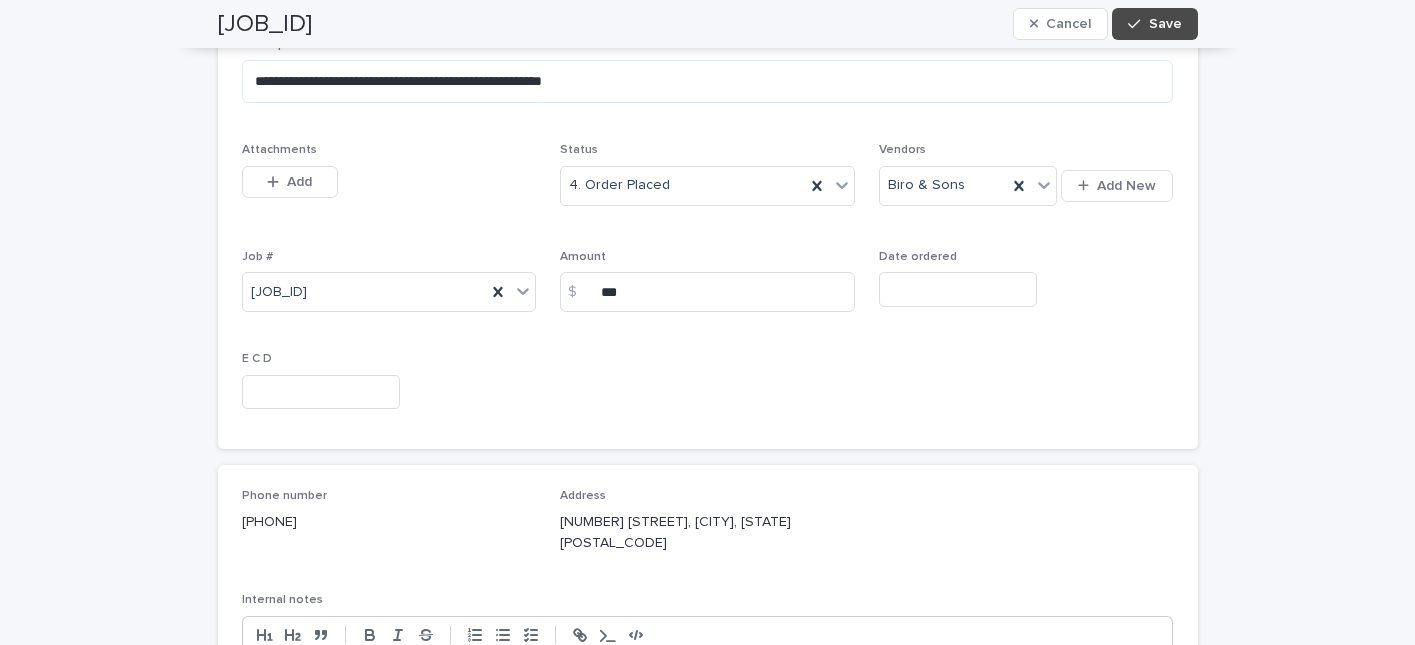click at bounding box center [958, 289] 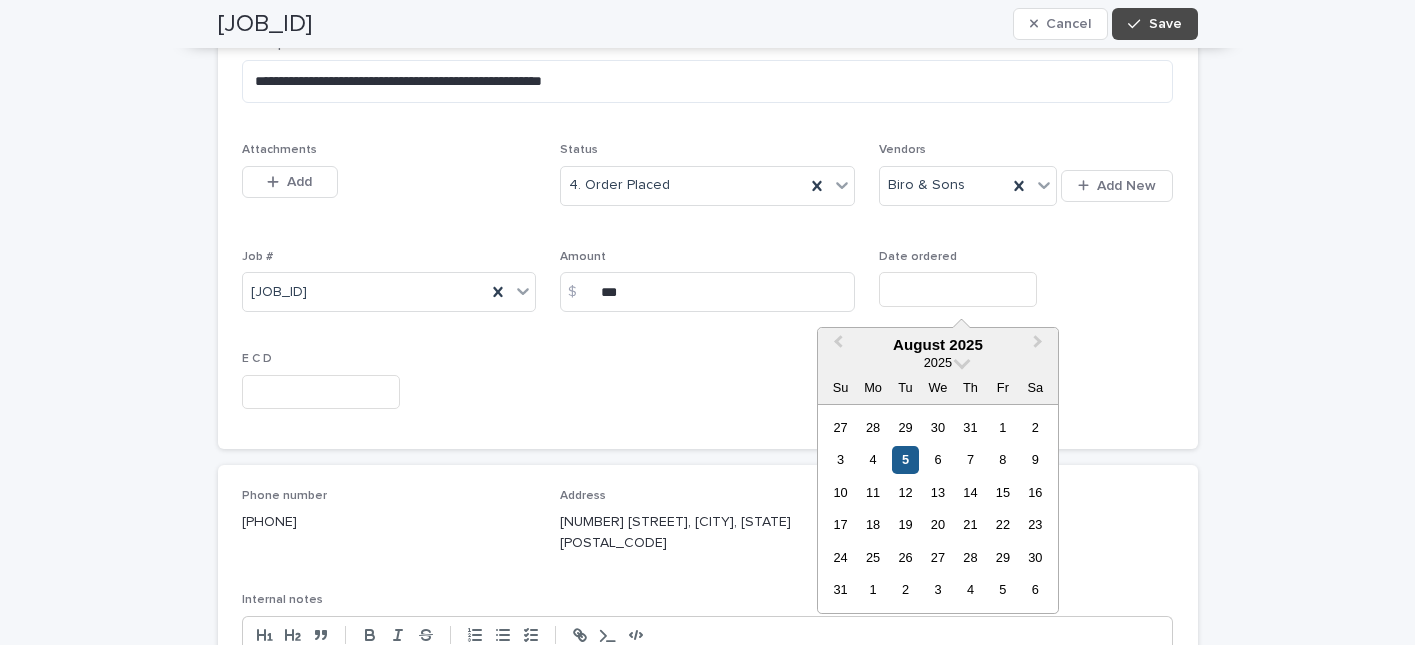 click on "5" at bounding box center [905, 459] 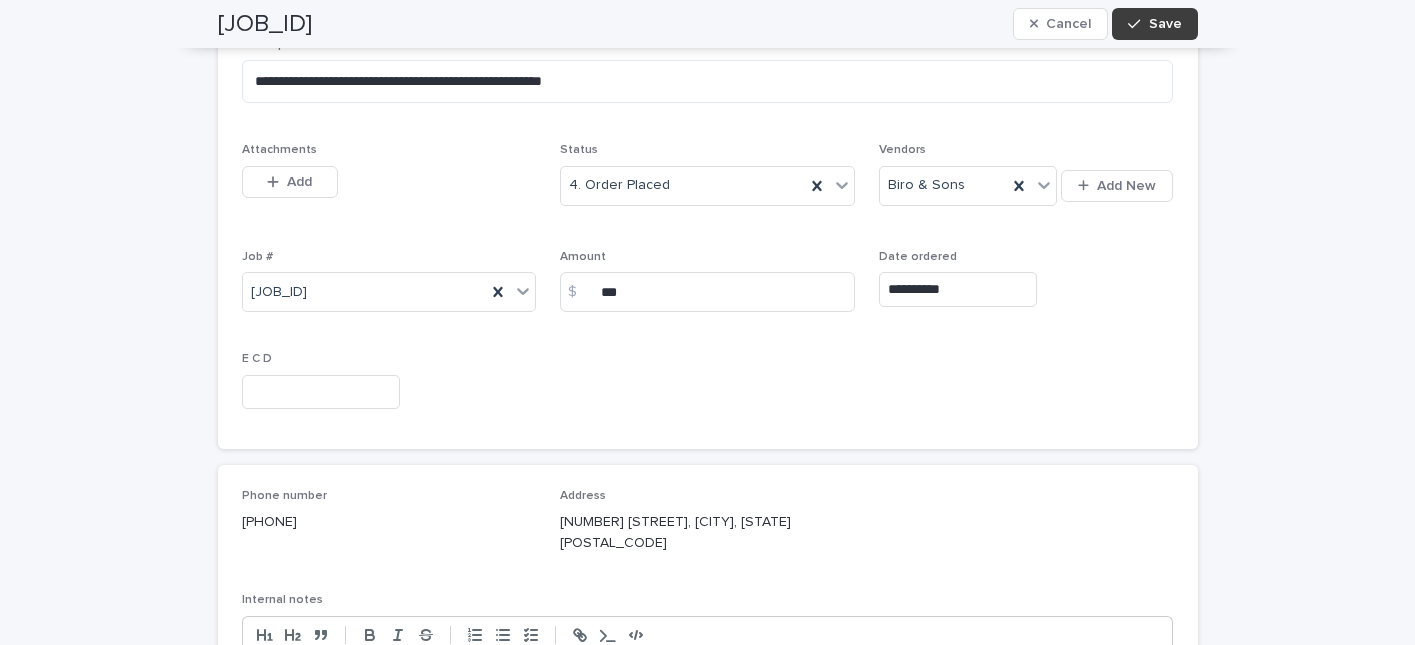 click on "Save" at bounding box center (1154, 24) 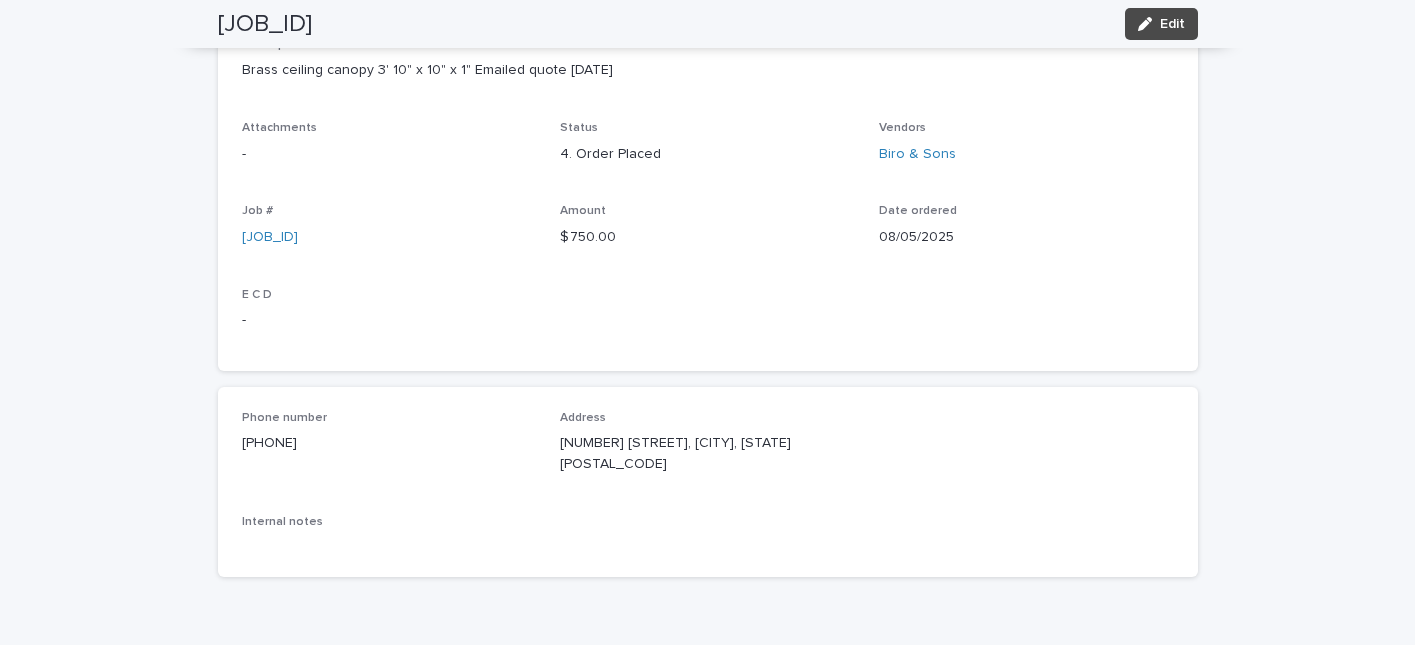 scroll, scrollTop: 245, scrollLeft: 0, axis: vertical 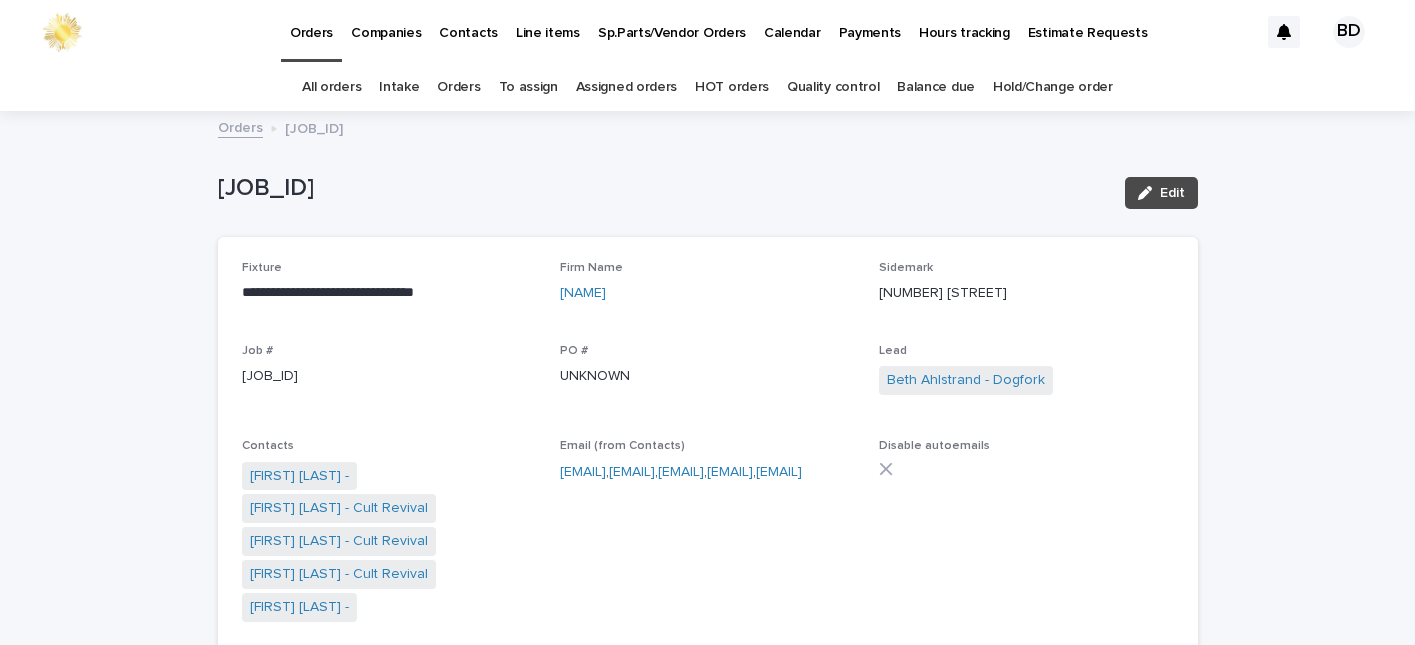 click on "Orders" at bounding box center [458, 87] 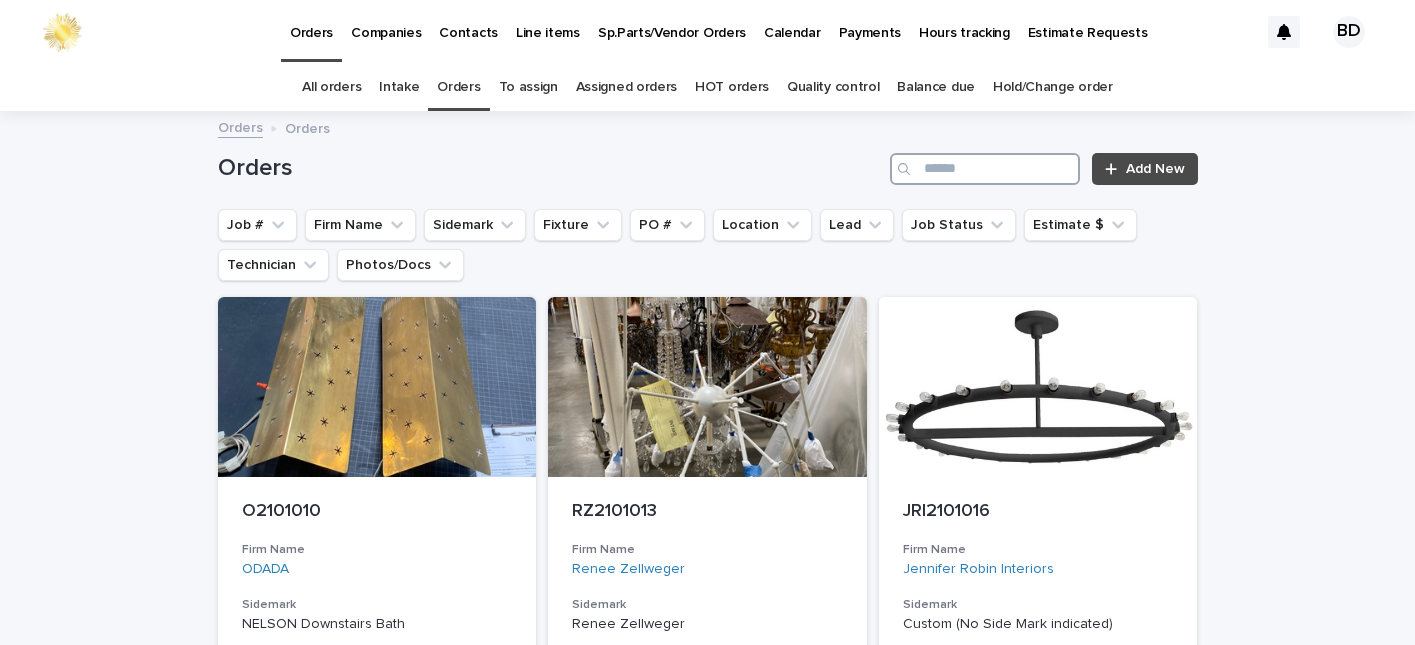 click at bounding box center (985, 169) 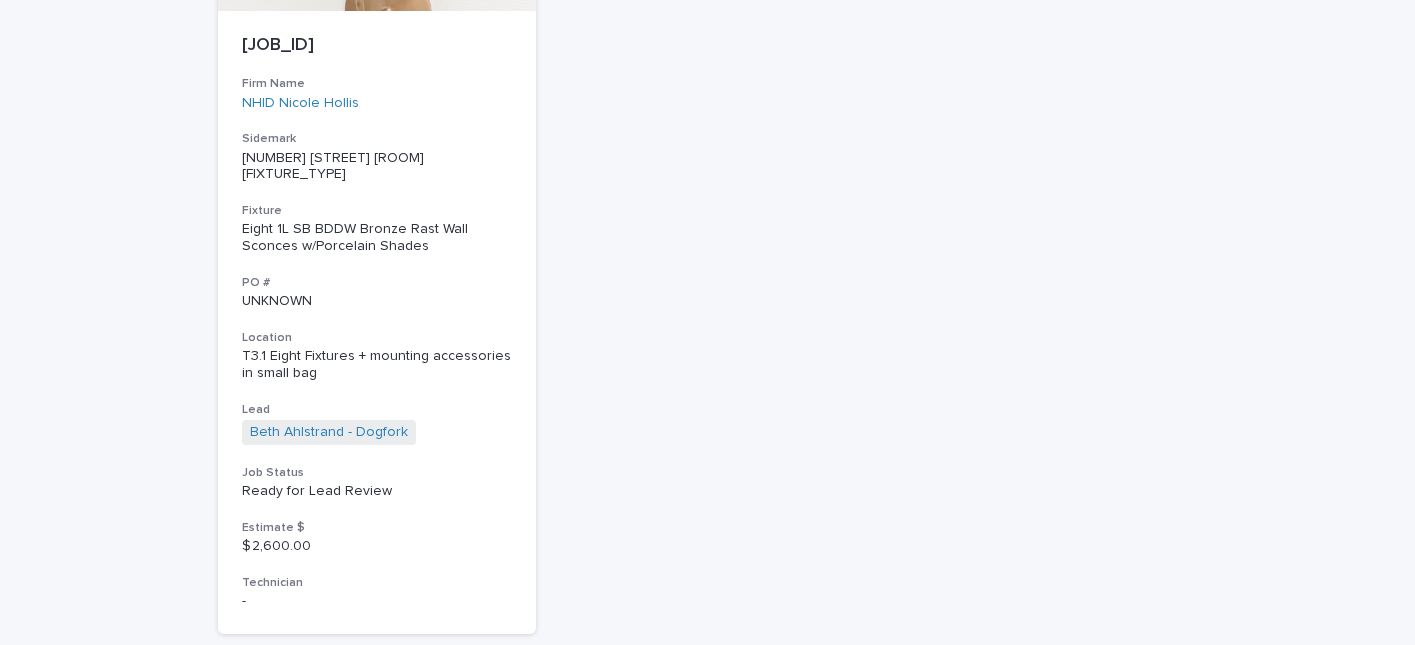 scroll, scrollTop: 448, scrollLeft: 0, axis: vertical 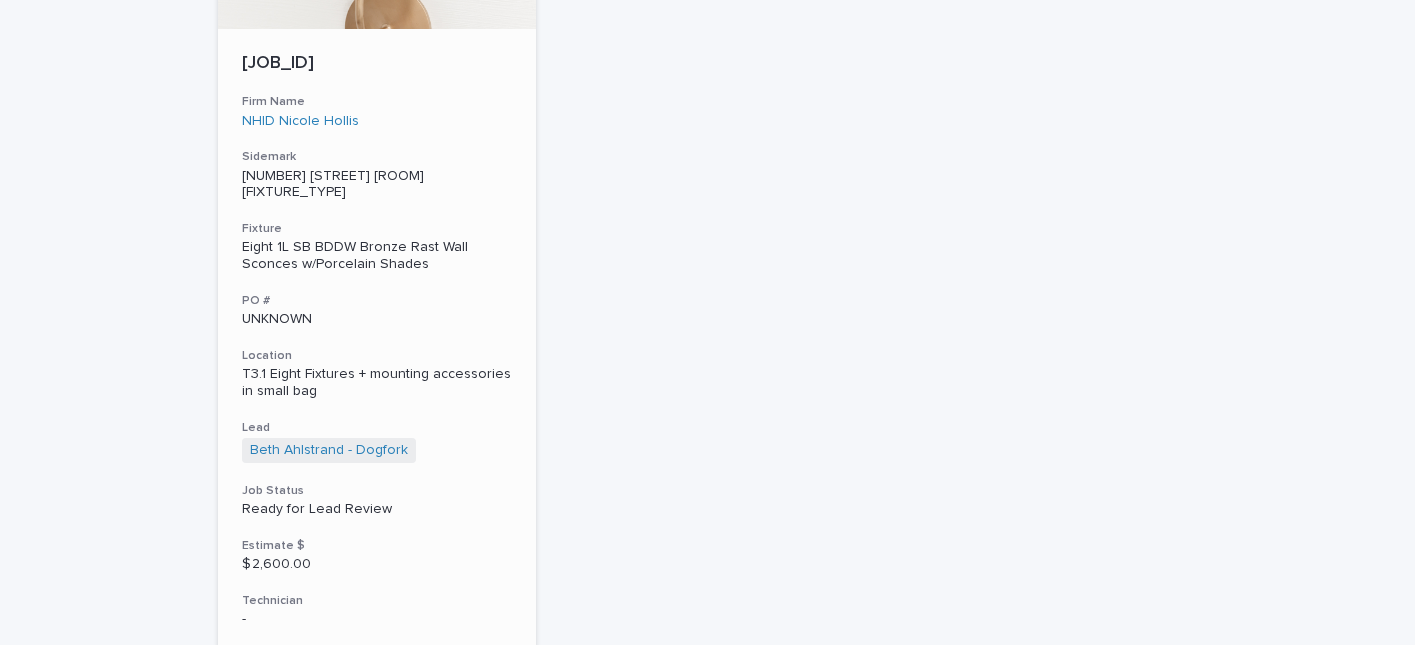 type on "****" 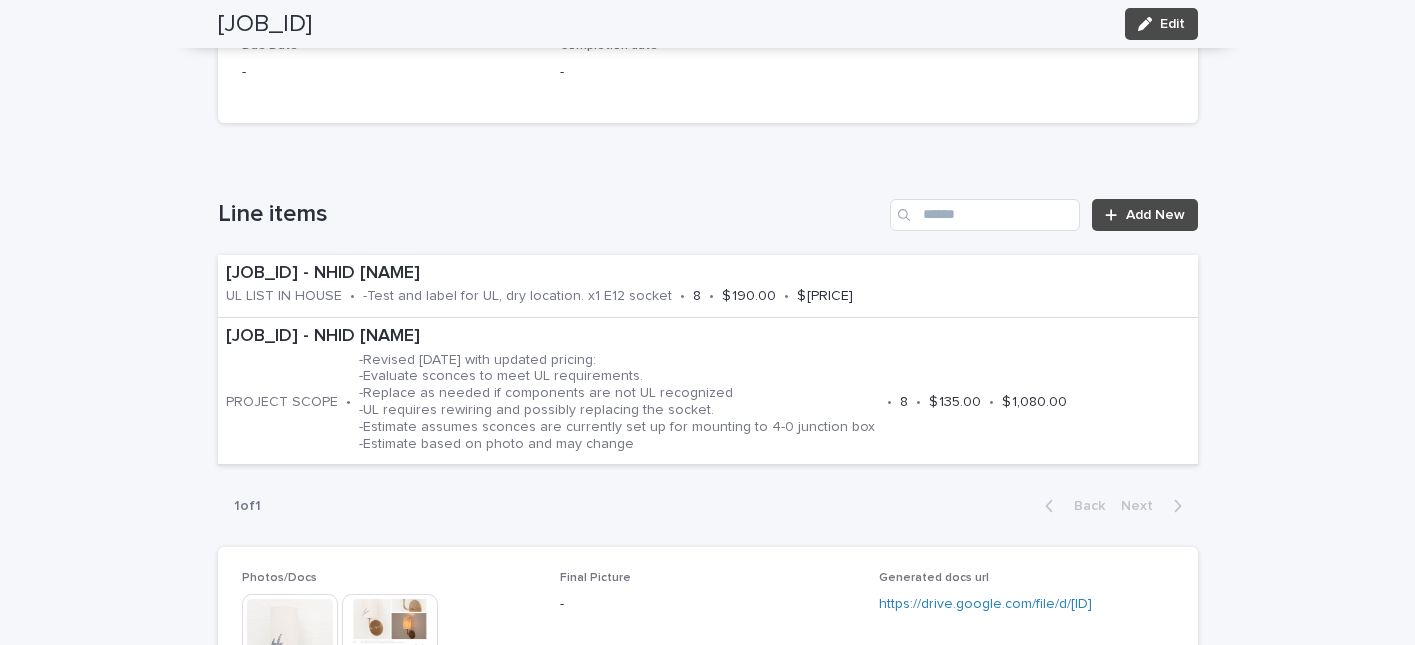 scroll, scrollTop: 1078, scrollLeft: 0, axis: vertical 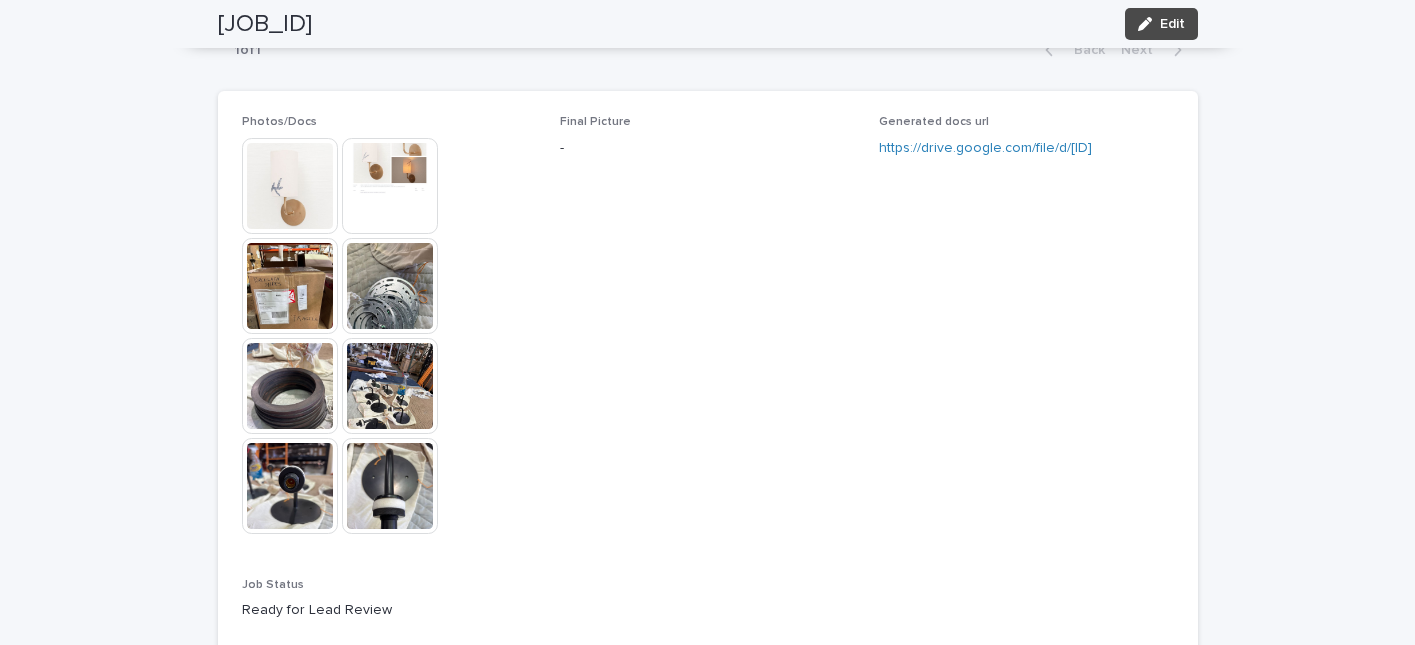 click at bounding box center [290, 286] 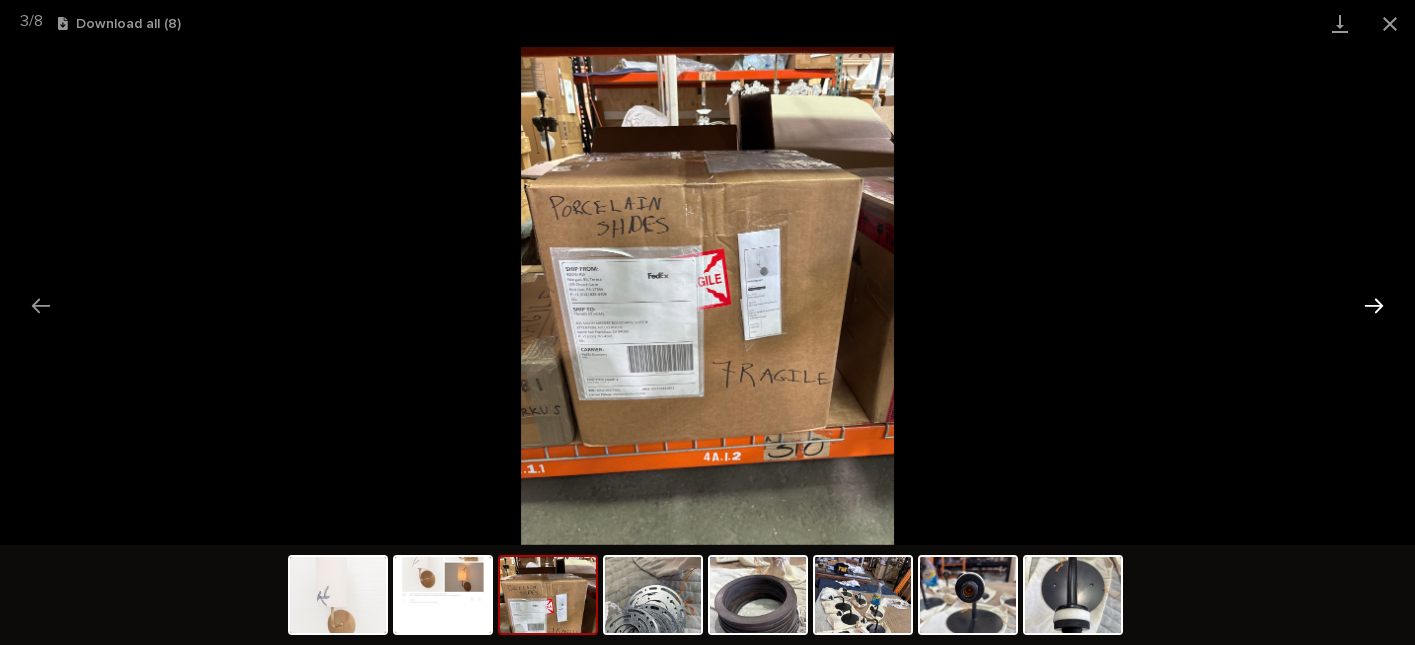 click at bounding box center (1374, 305) 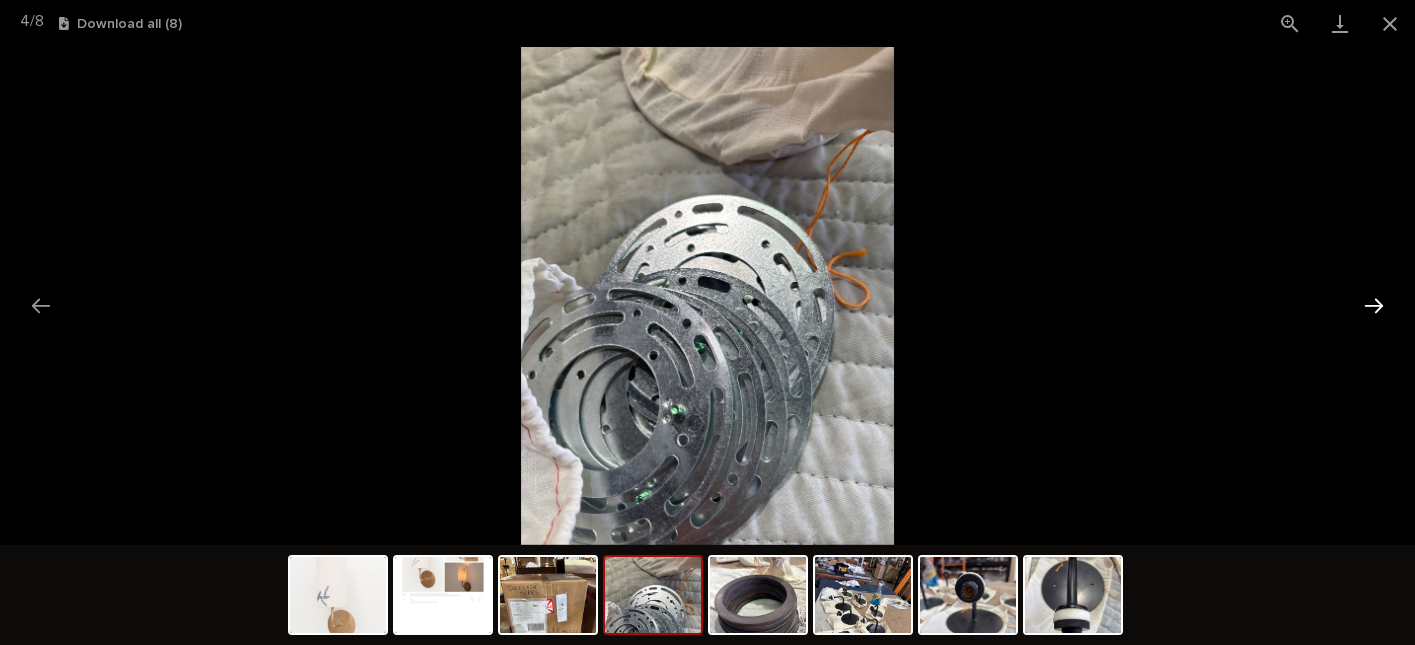 click at bounding box center [1374, 305] 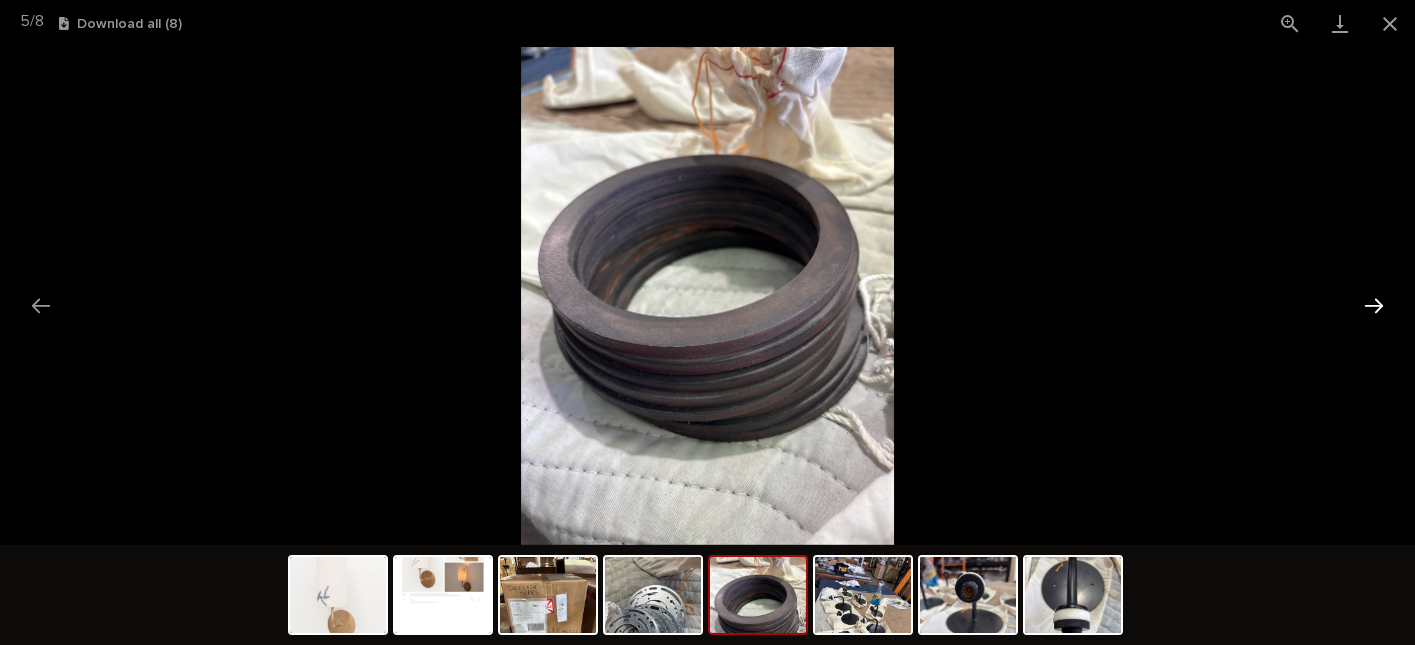click at bounding box center [1374, 305] 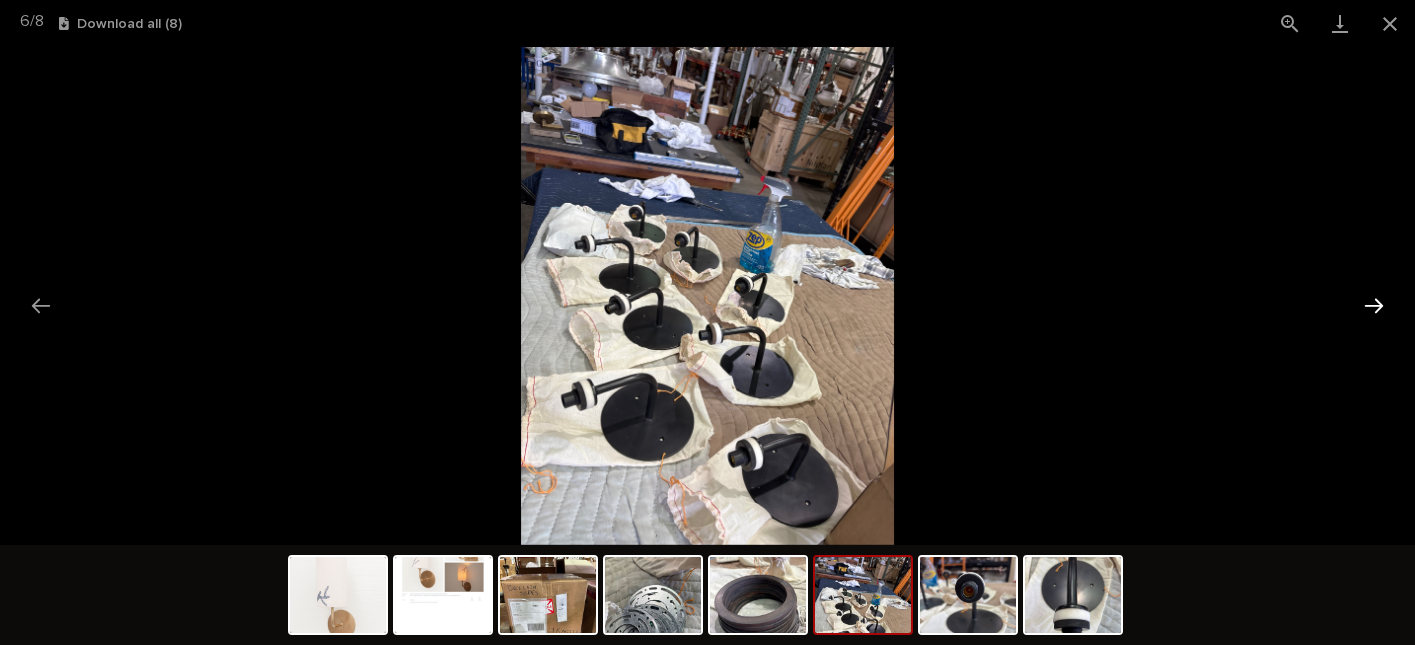 click at bounding box center [1374, 305] 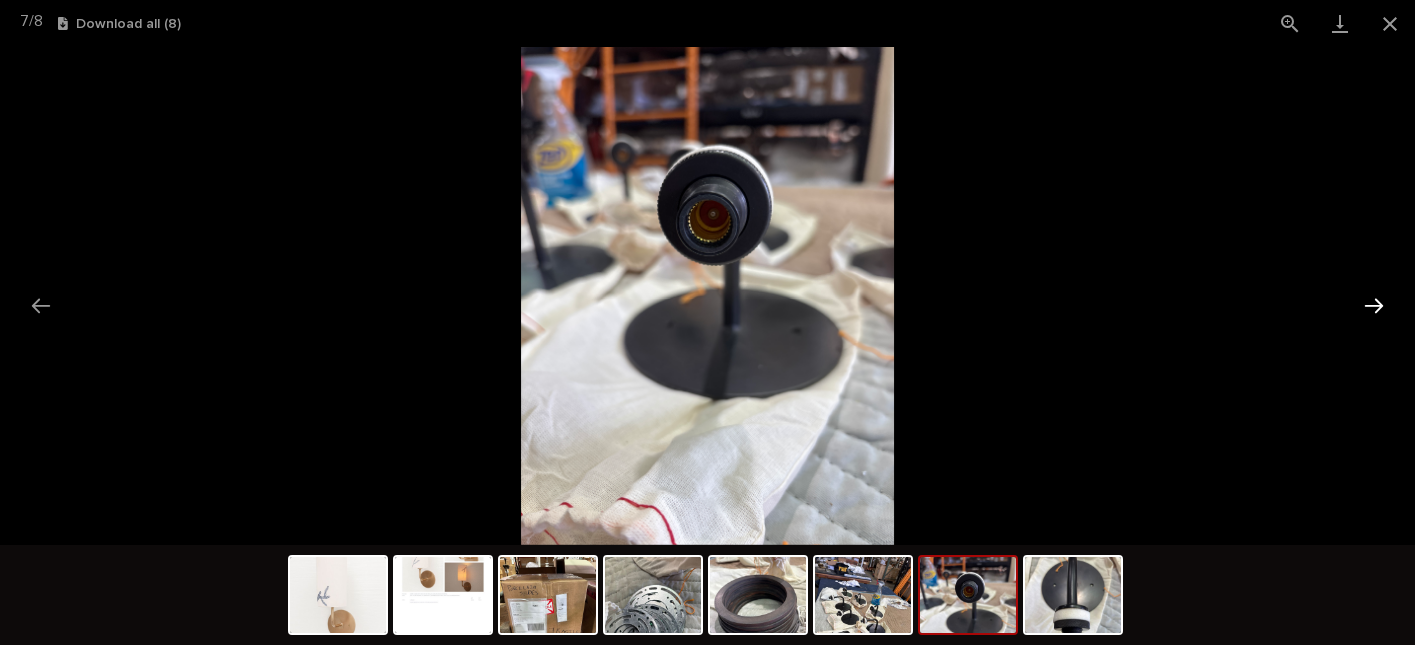 click at bounding box center (1374, 305) 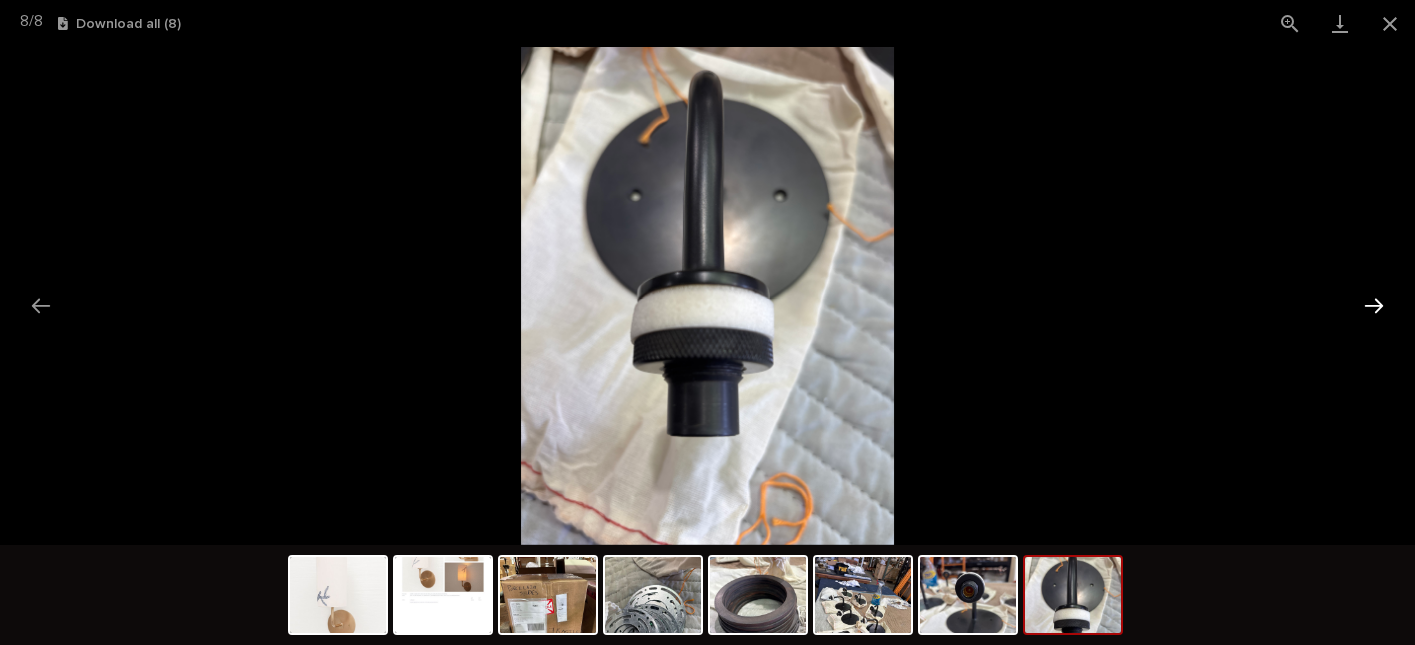 click at bounding box center (1374, 305) 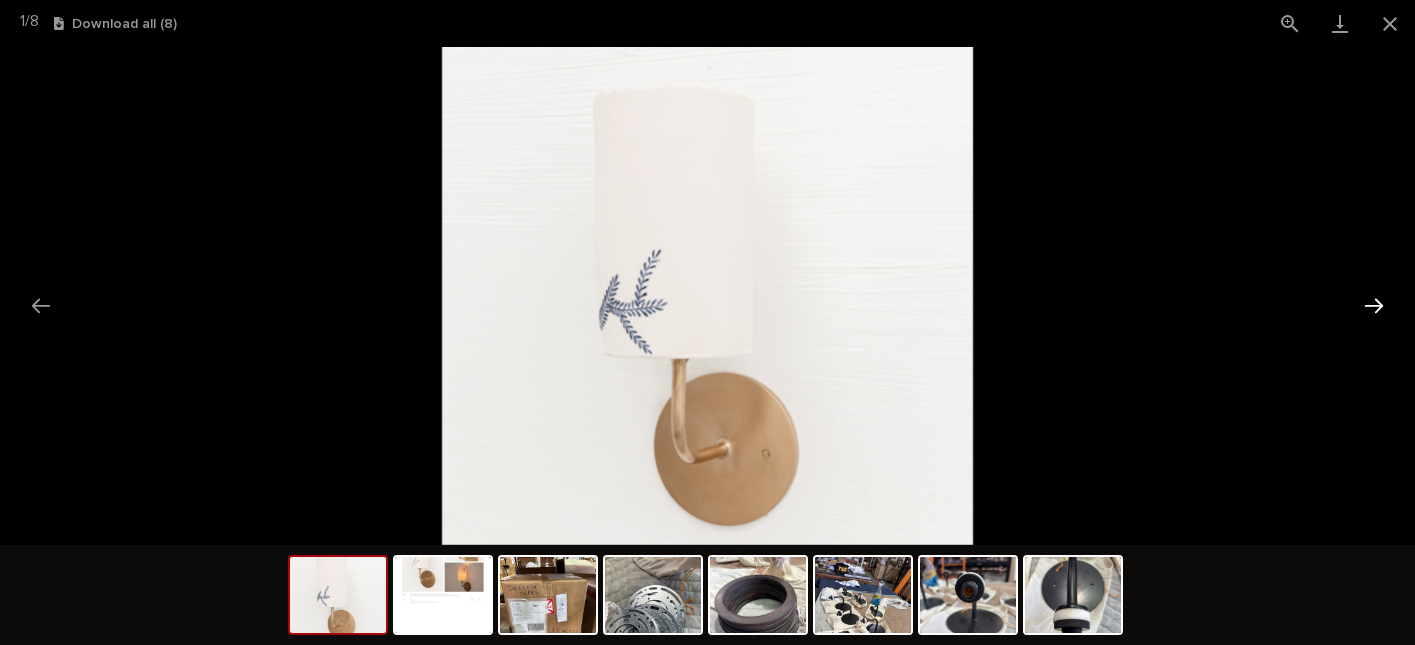 click at bounding box center (1374, 305) 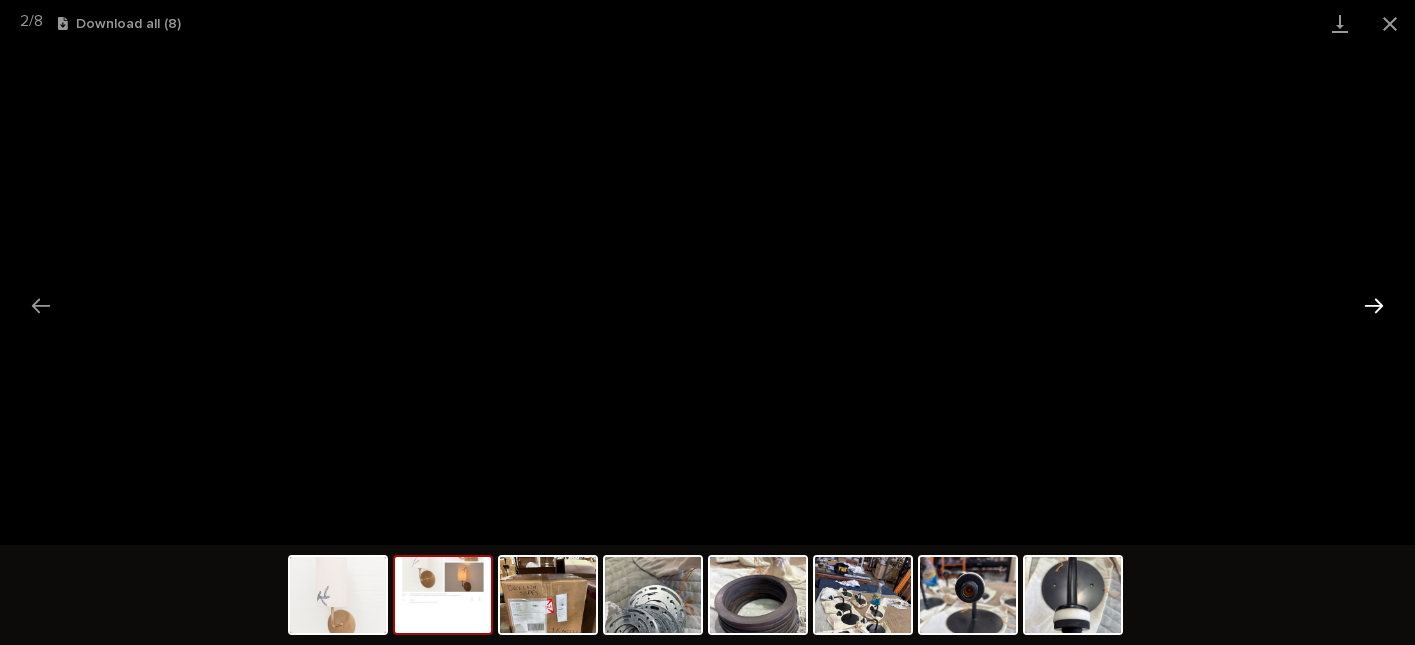 click at bounding box center (1374, 305) 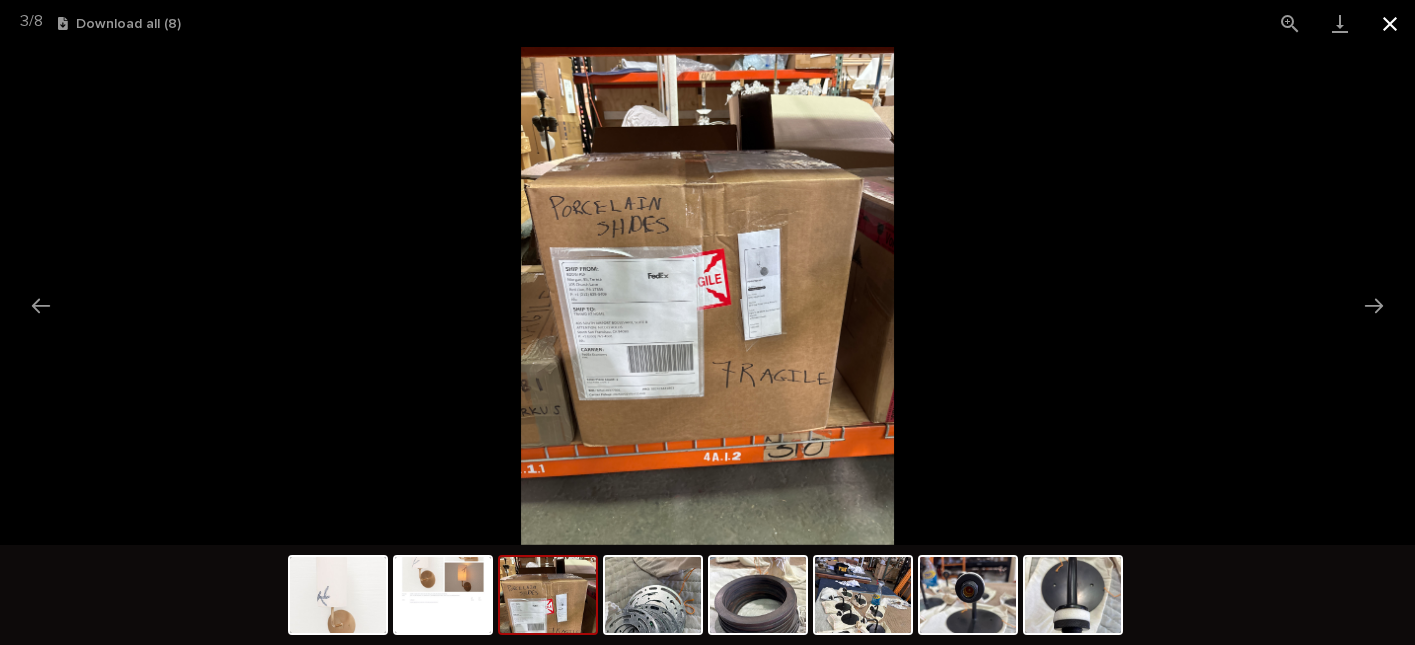 click at bounding box center [1390, 23] 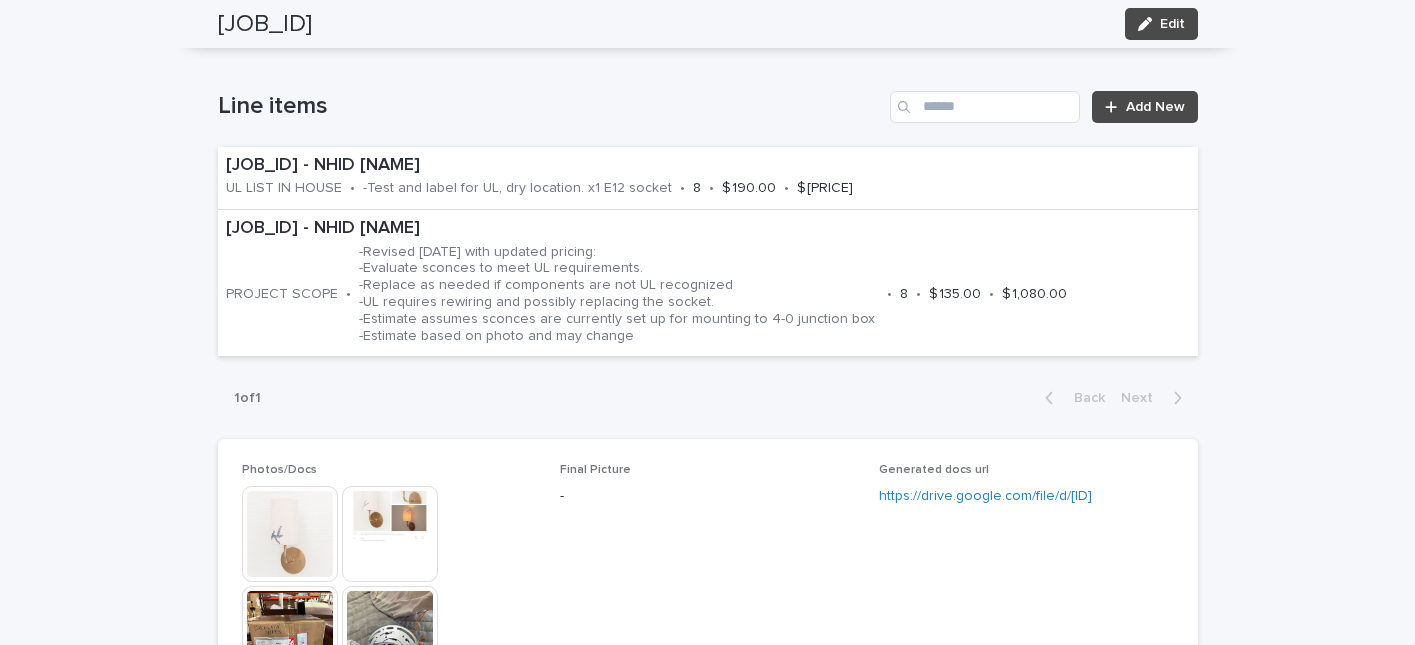 scroll, scrollTop: 1141, scrollLeft: 0, axis: vertical 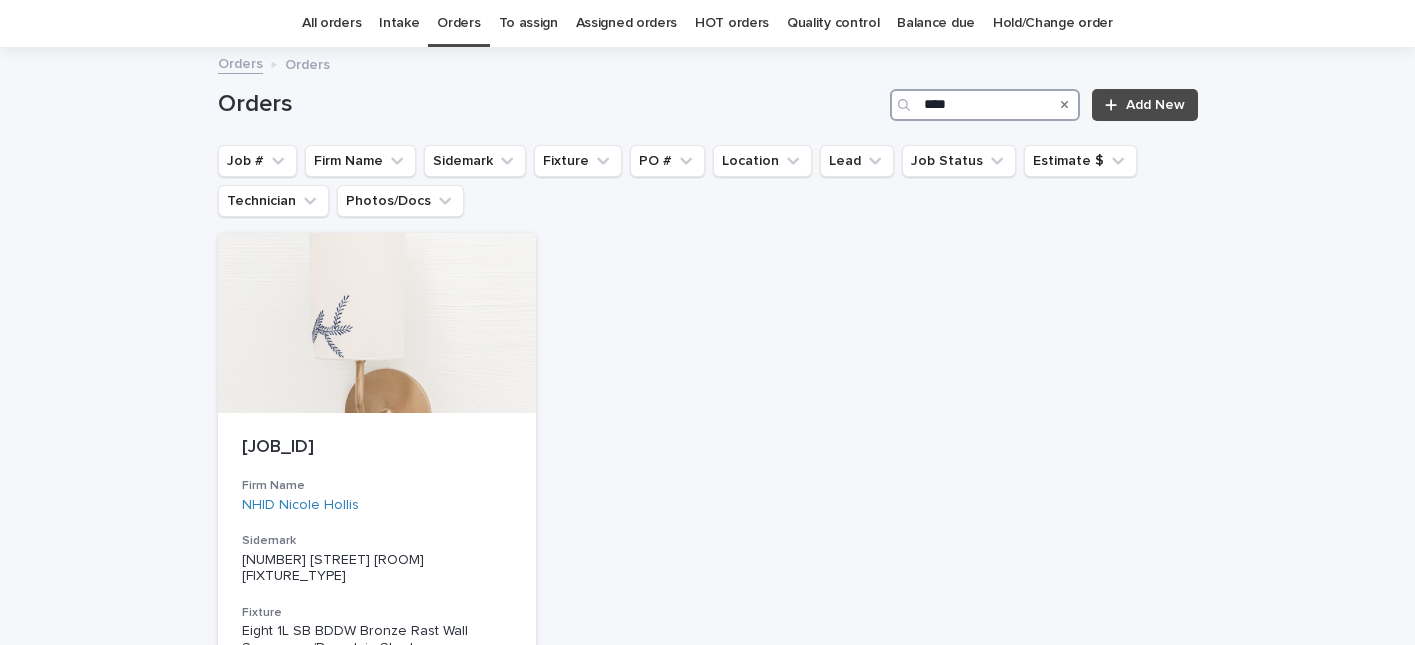 drag, startPoint x: 979, startPoint y: 109, endPoint x: 614, endPoint y: 109, distance: 365 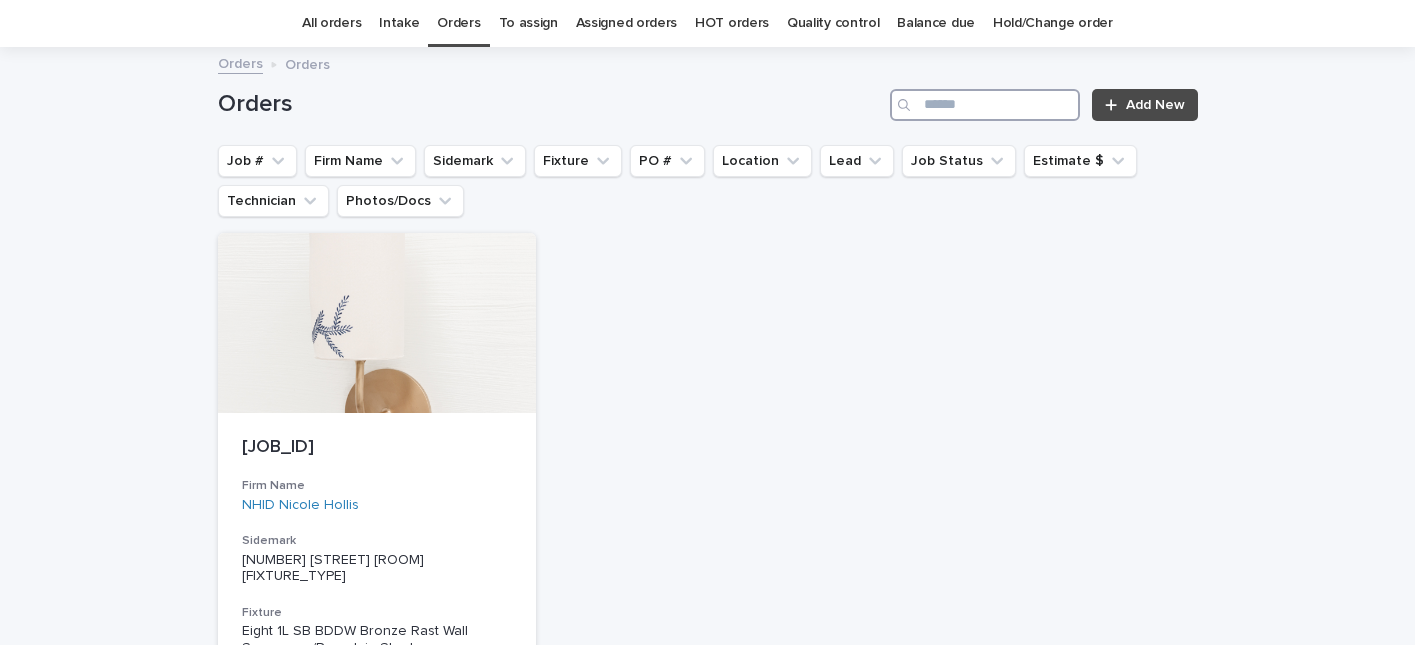 type 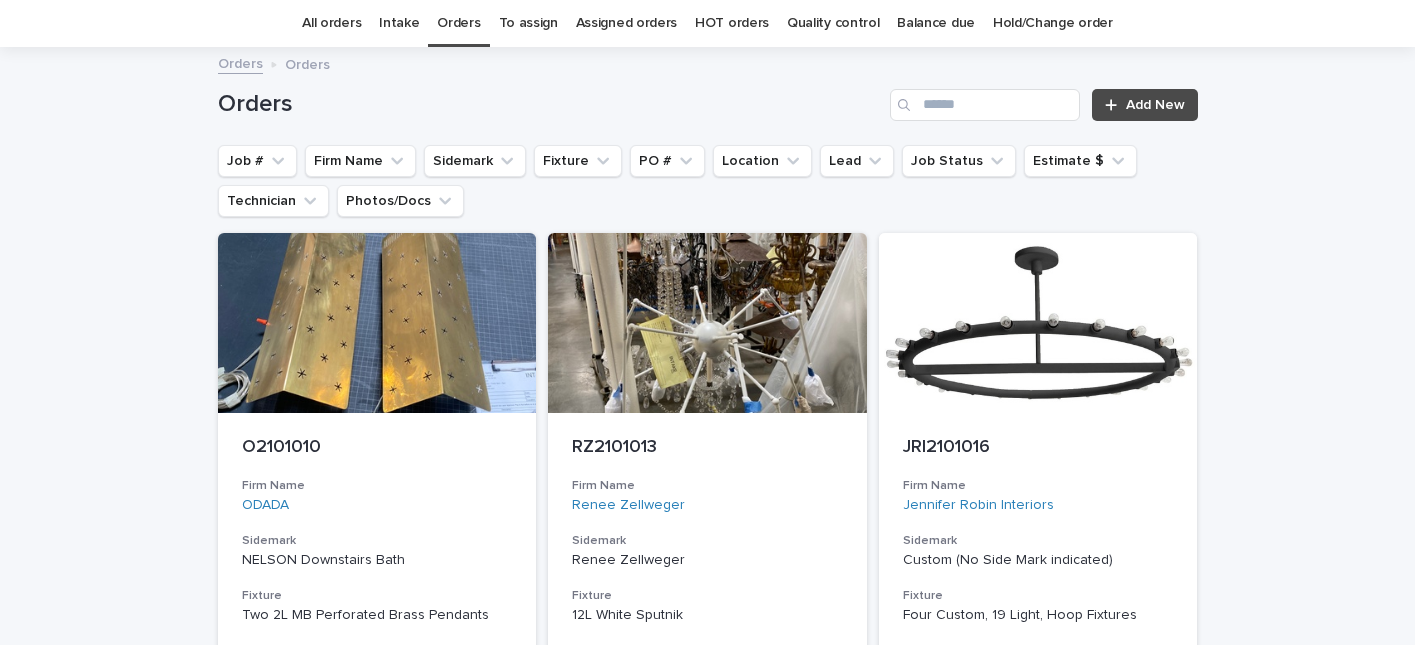 click on "Quality control" at bounding box center (833, 23) 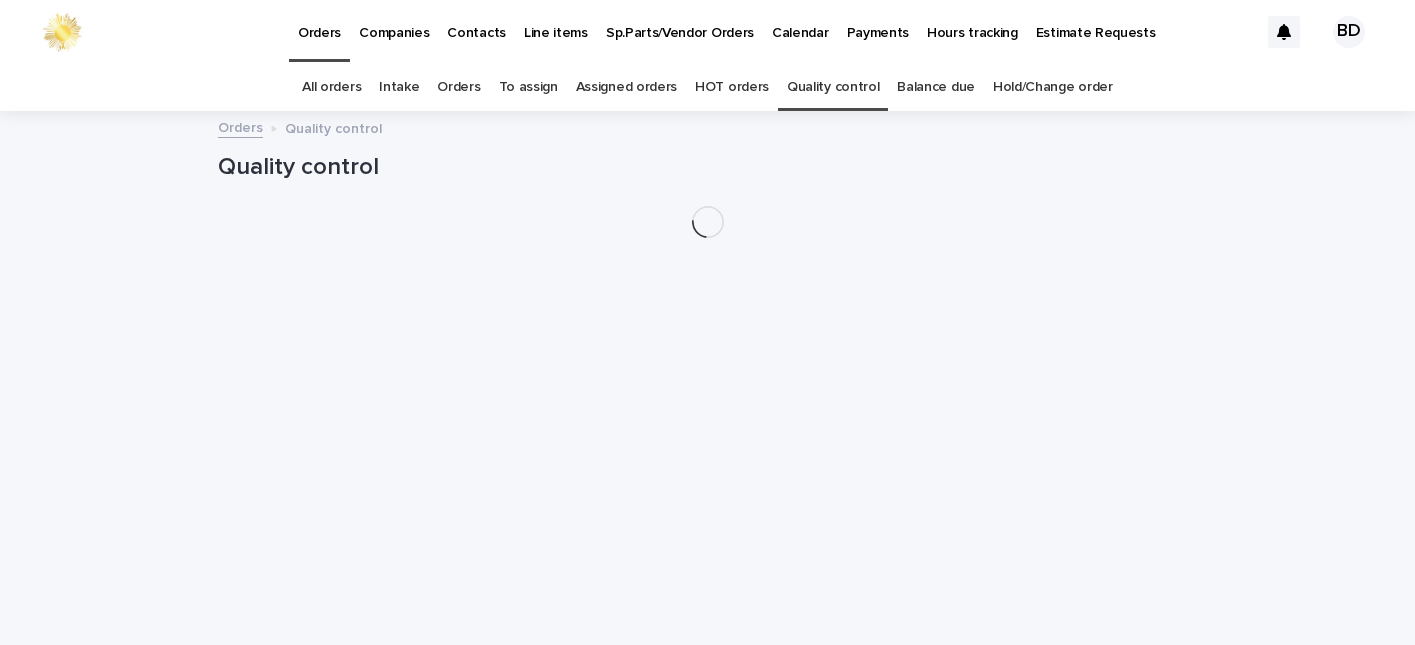 scroll, scrollTop: 0, scrollLeft: 0, axis: both 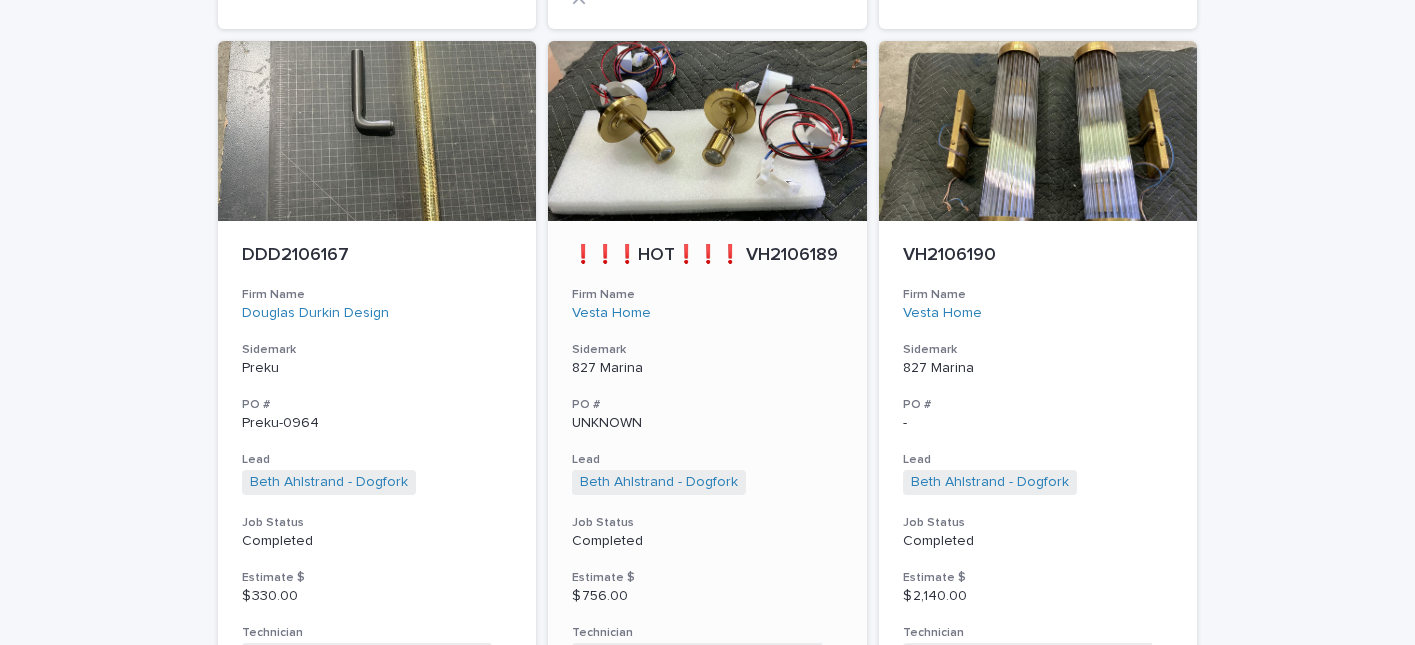 click on "❗❗❗HOT❗❗❗ VH2106189" at bounding box center [707, 256] 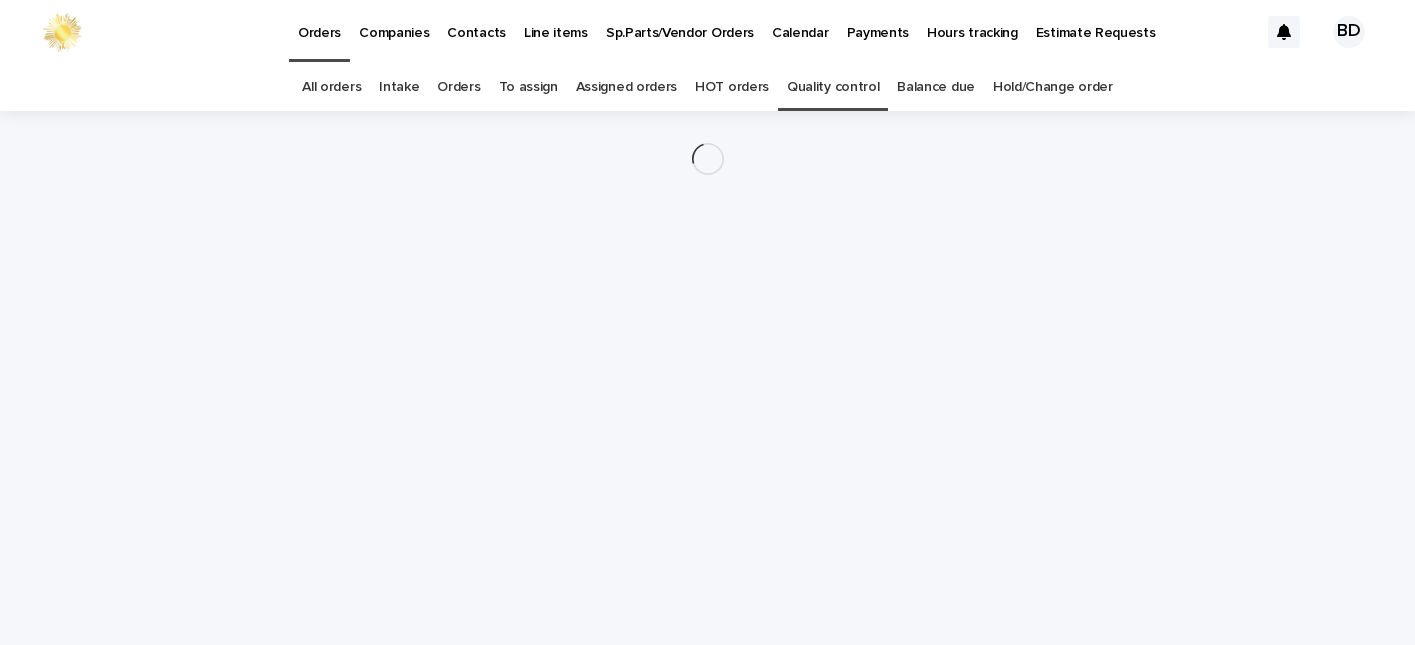 scroll, scrollTop: 0, scrollLeft: 0, axis: both 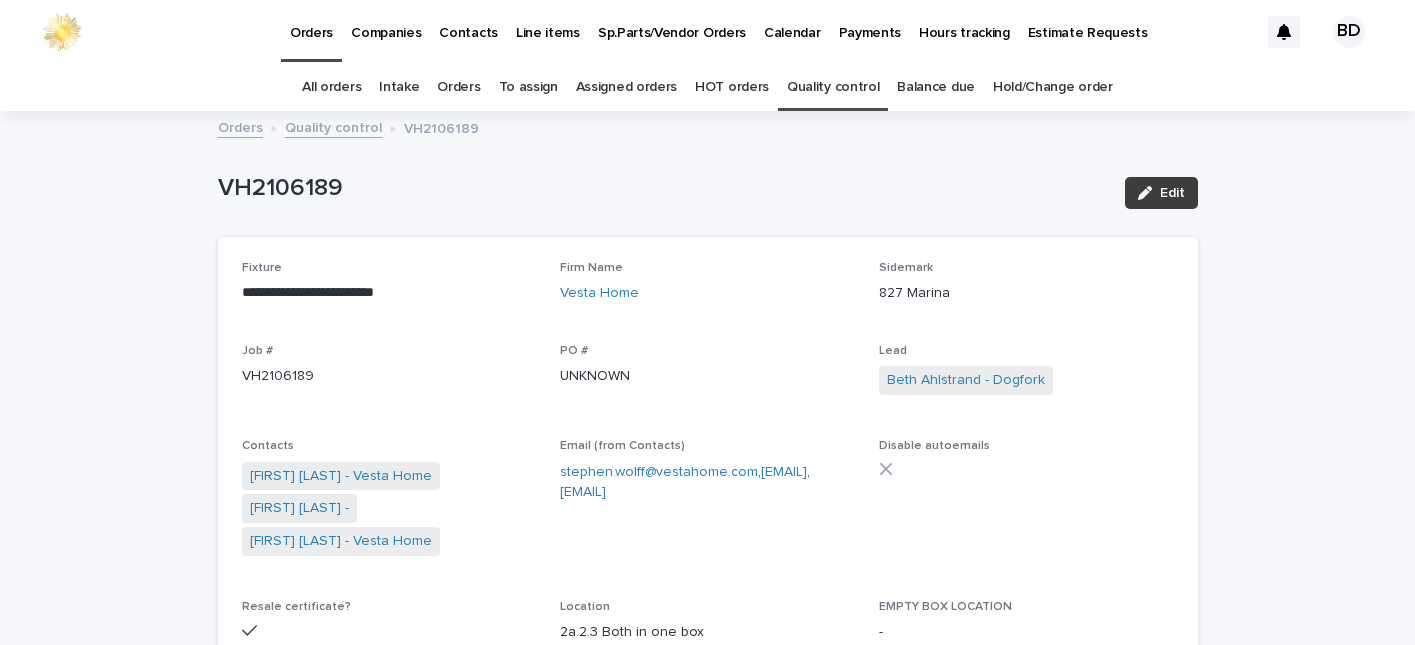 click on "Edit" at bounding box center (1172, 193) 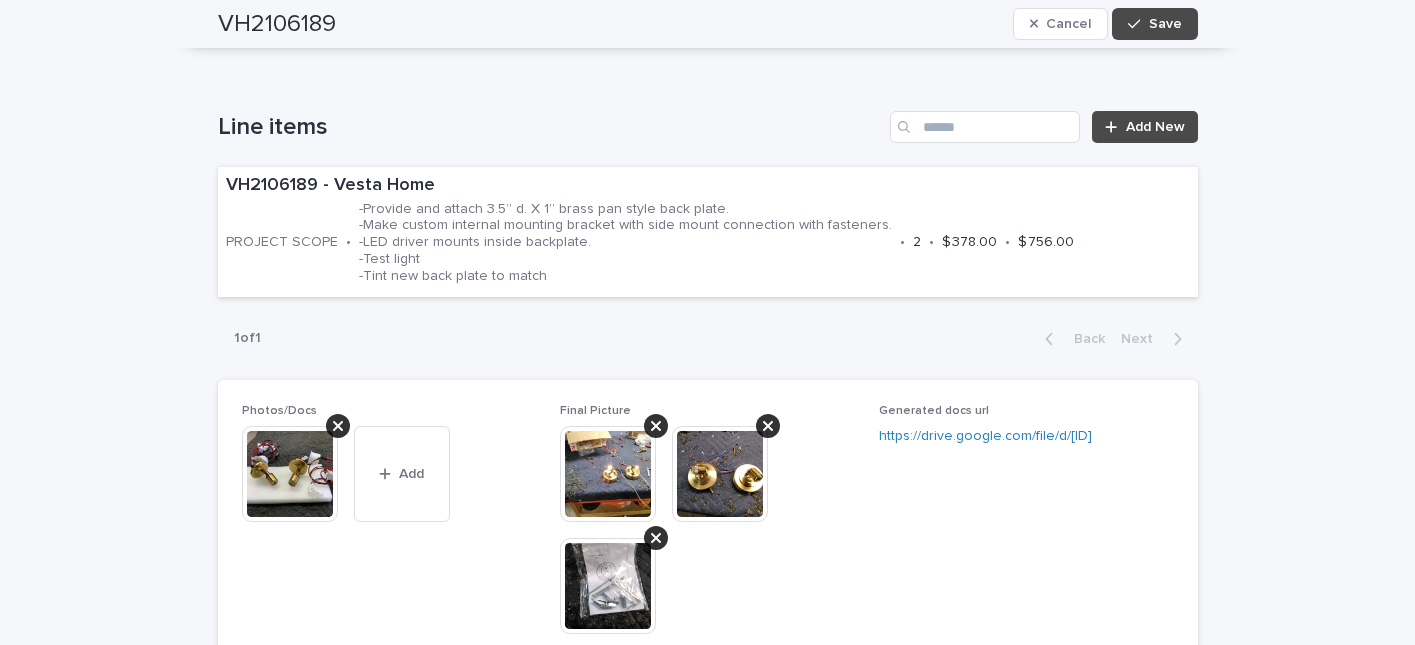 scroll, scrollTop: 1342, scrollLeft: 0, axis: vertical 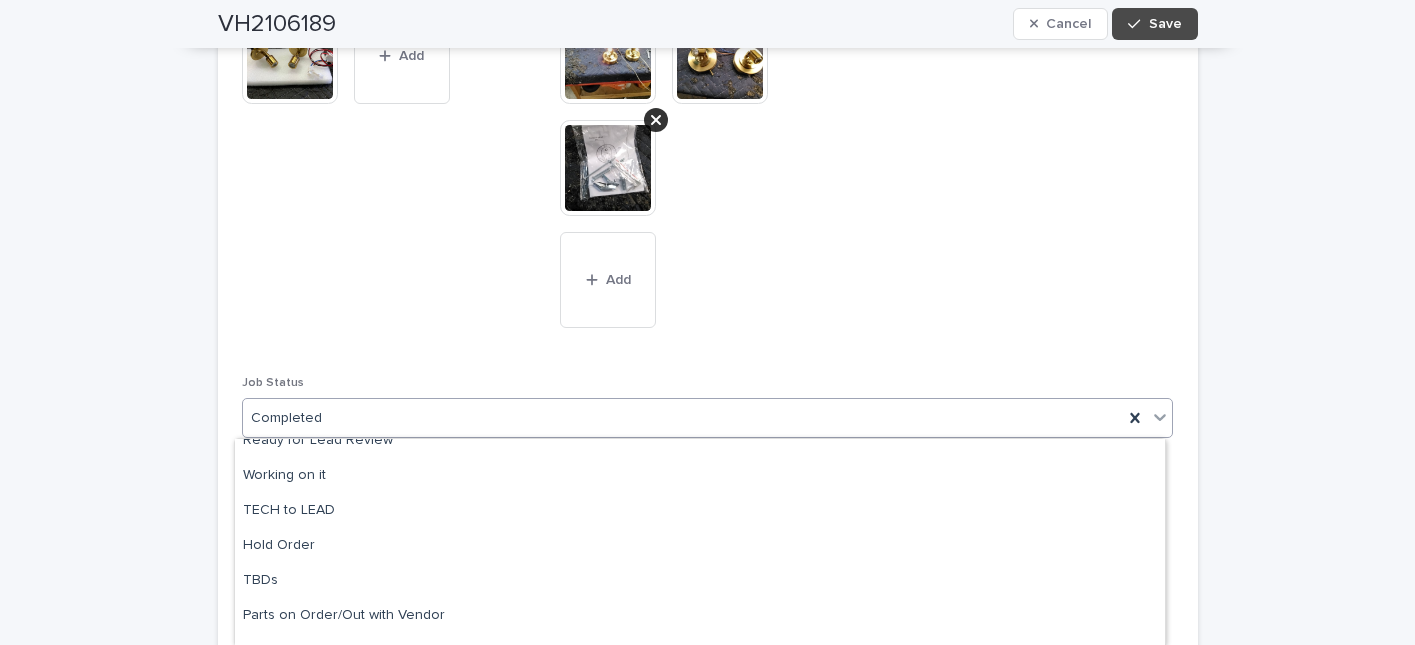 click 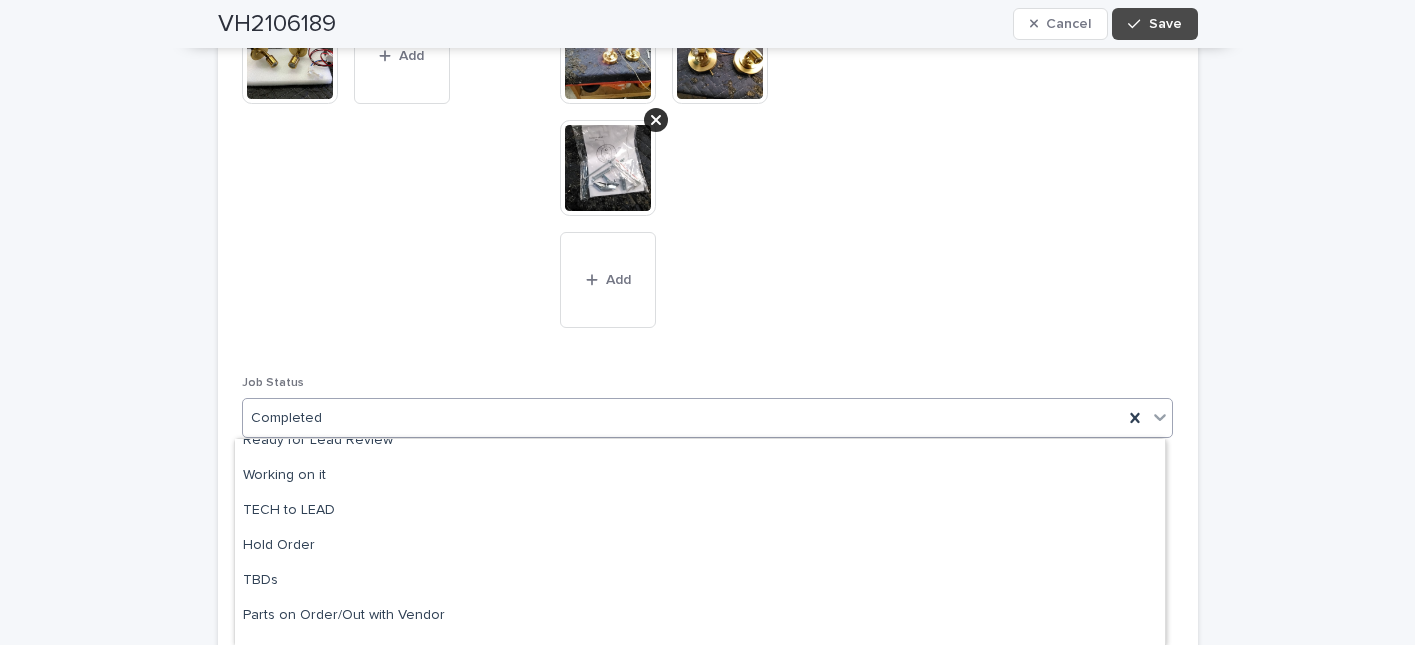 click on "**********" at bounding box center [707, 396] 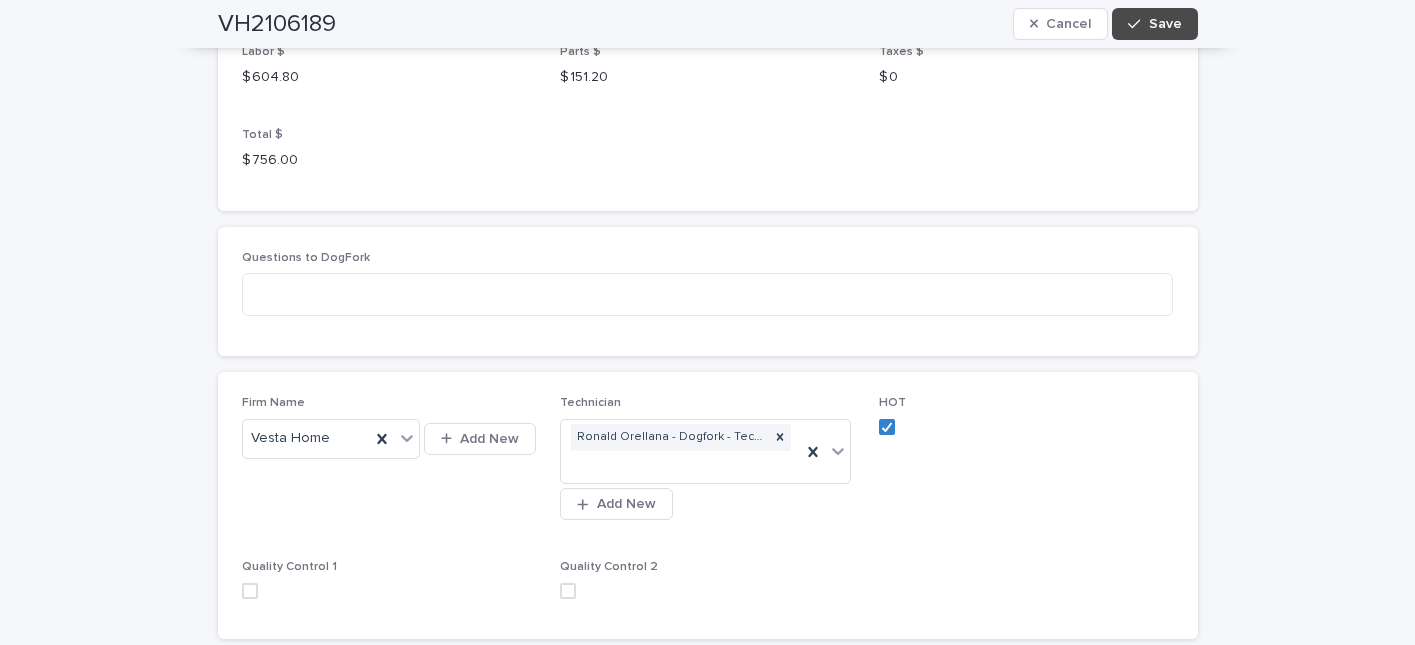 scroll, scrollTop: 2369, scrollLeft: 0, axis: vertical 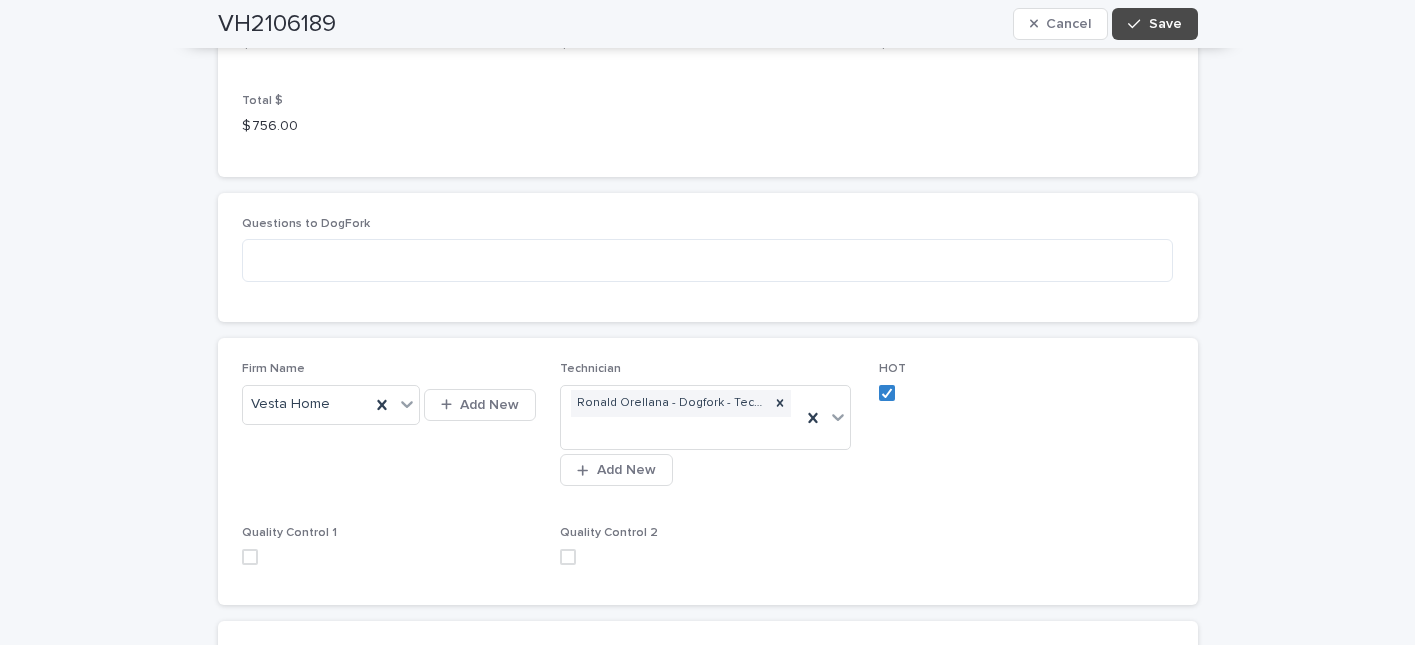 click at bounding box center (568, 557) 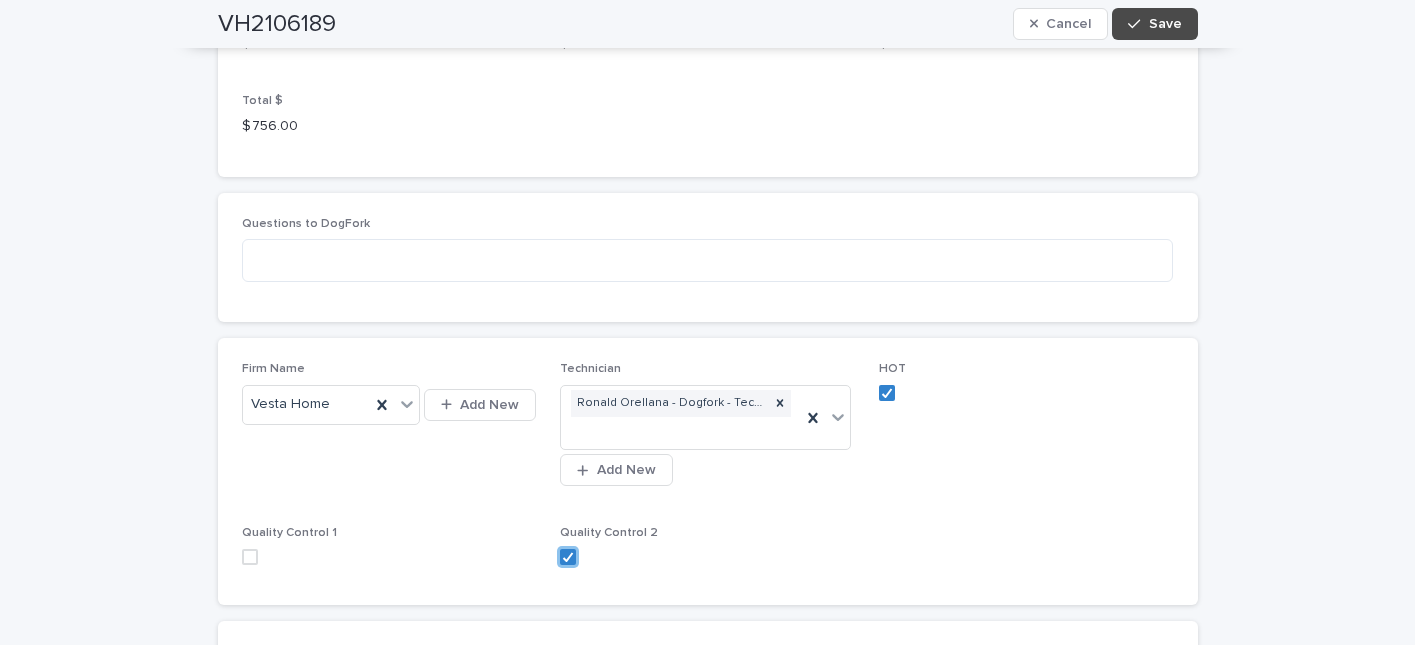 click at bounding box center (250, 557) 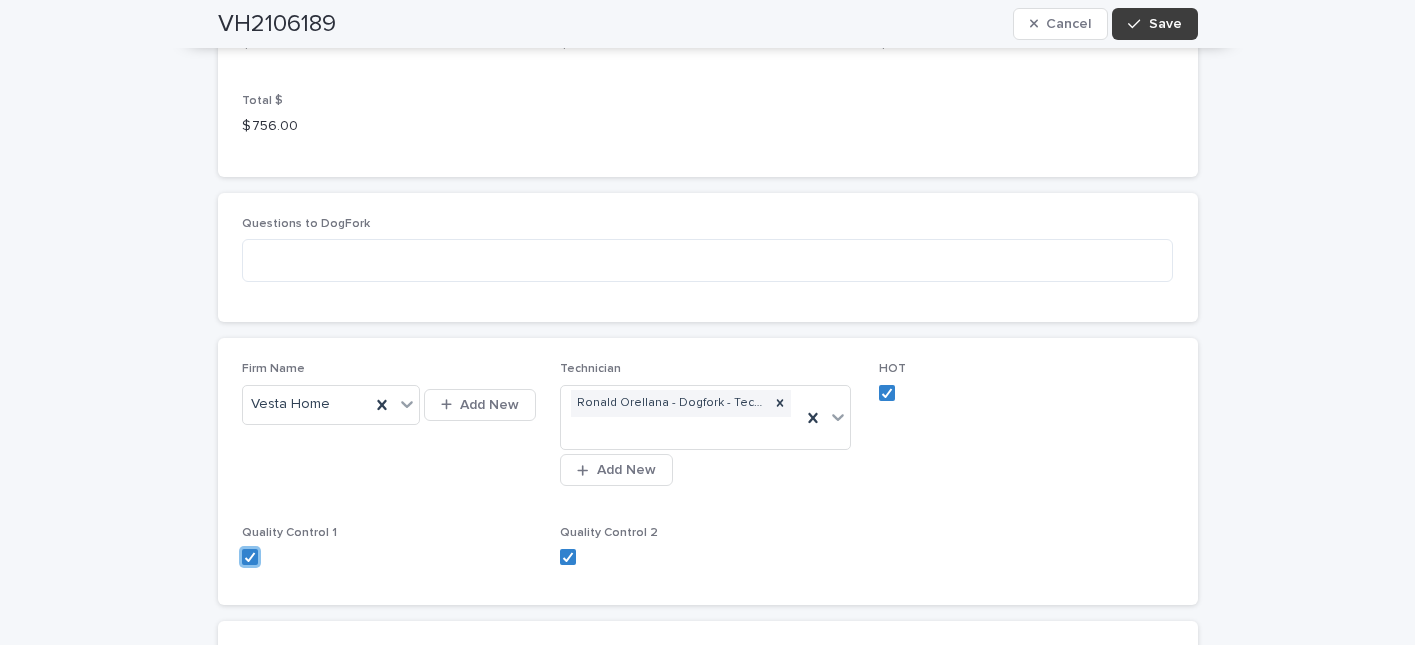 click 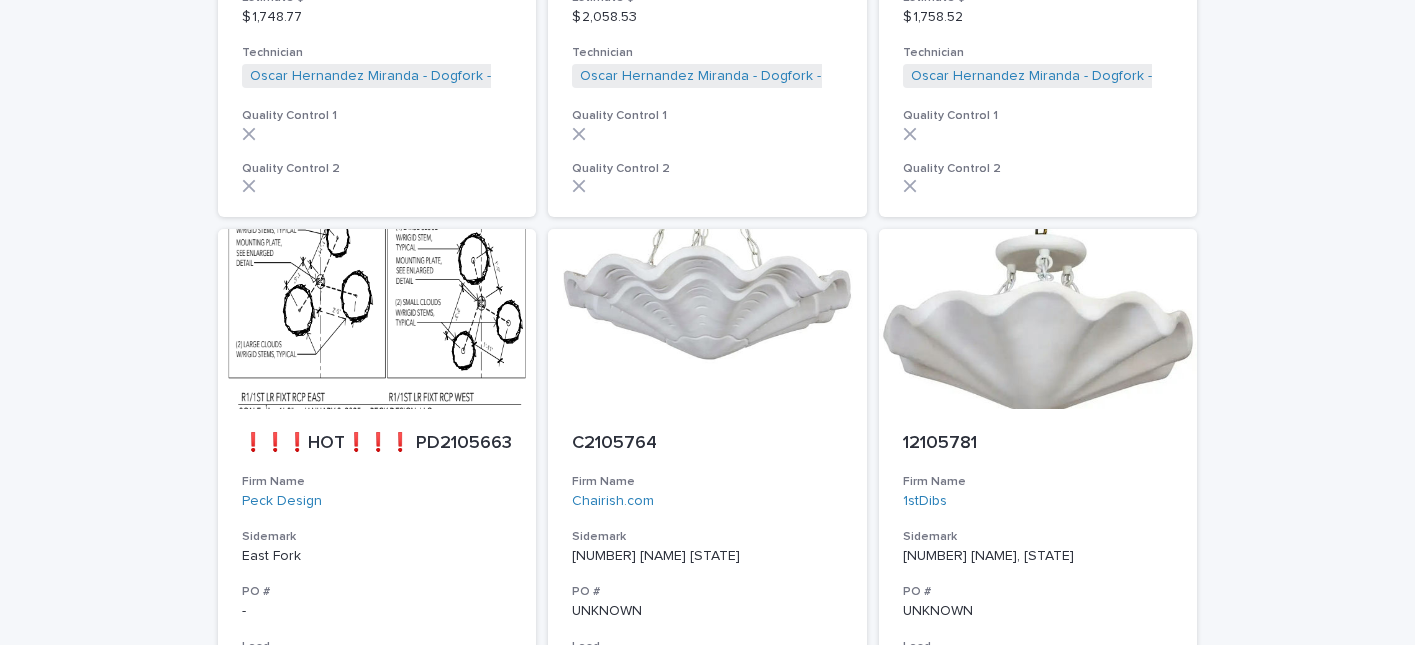 scroll, scrollTop: 64, scrollLeft: 0, axis: vertical 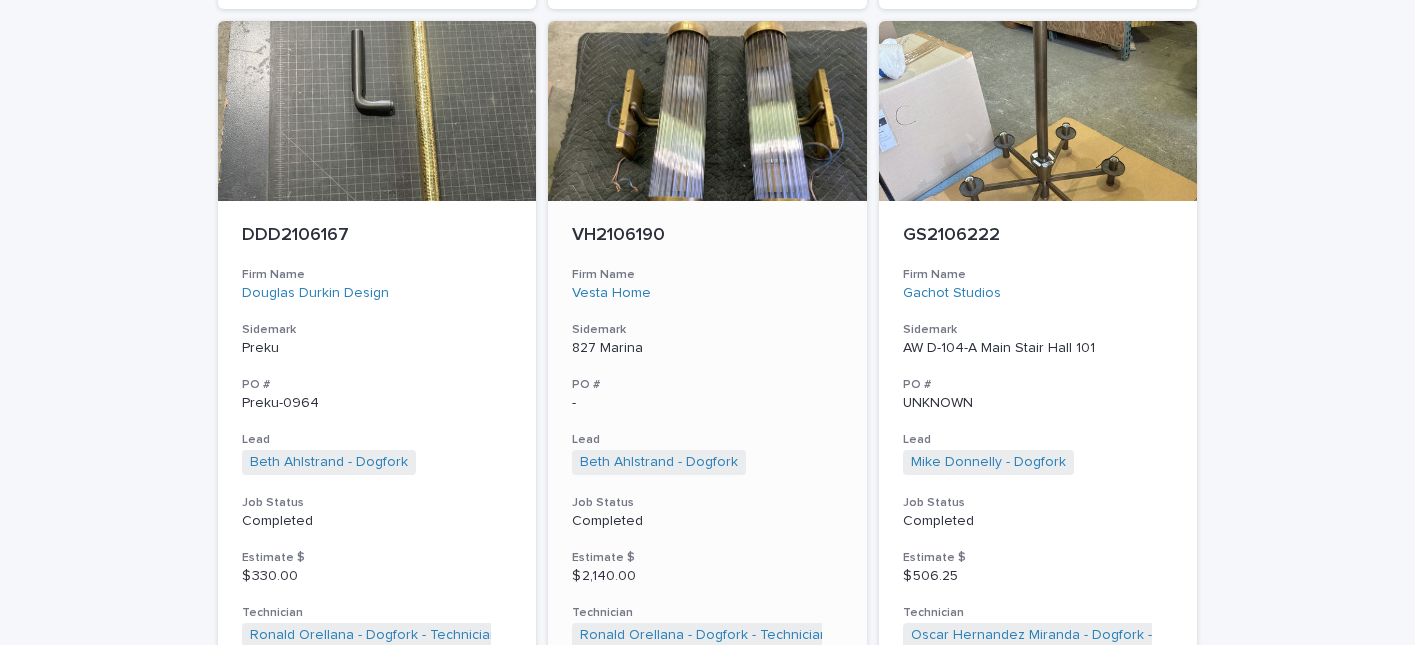 click on "VH2106190" at bounding box center [707, 236] 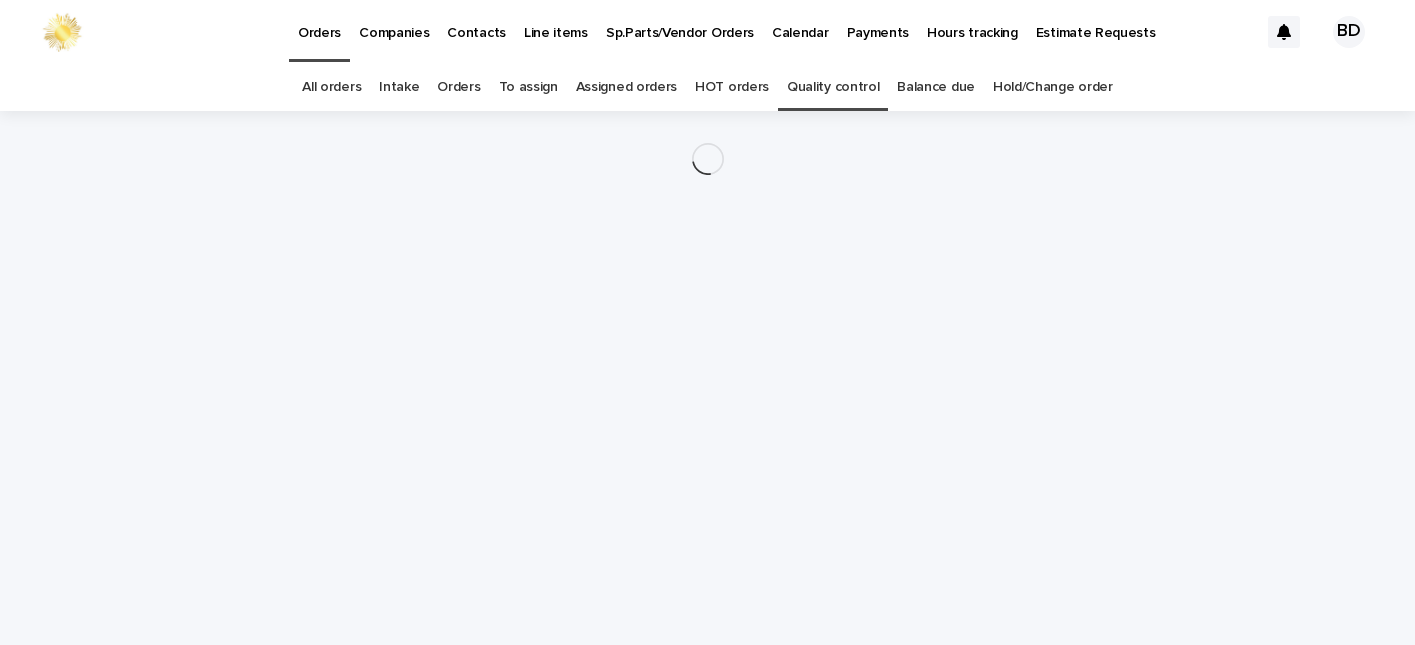 scroll, scrollTop: 0, scrollLeft: 0, axis: both 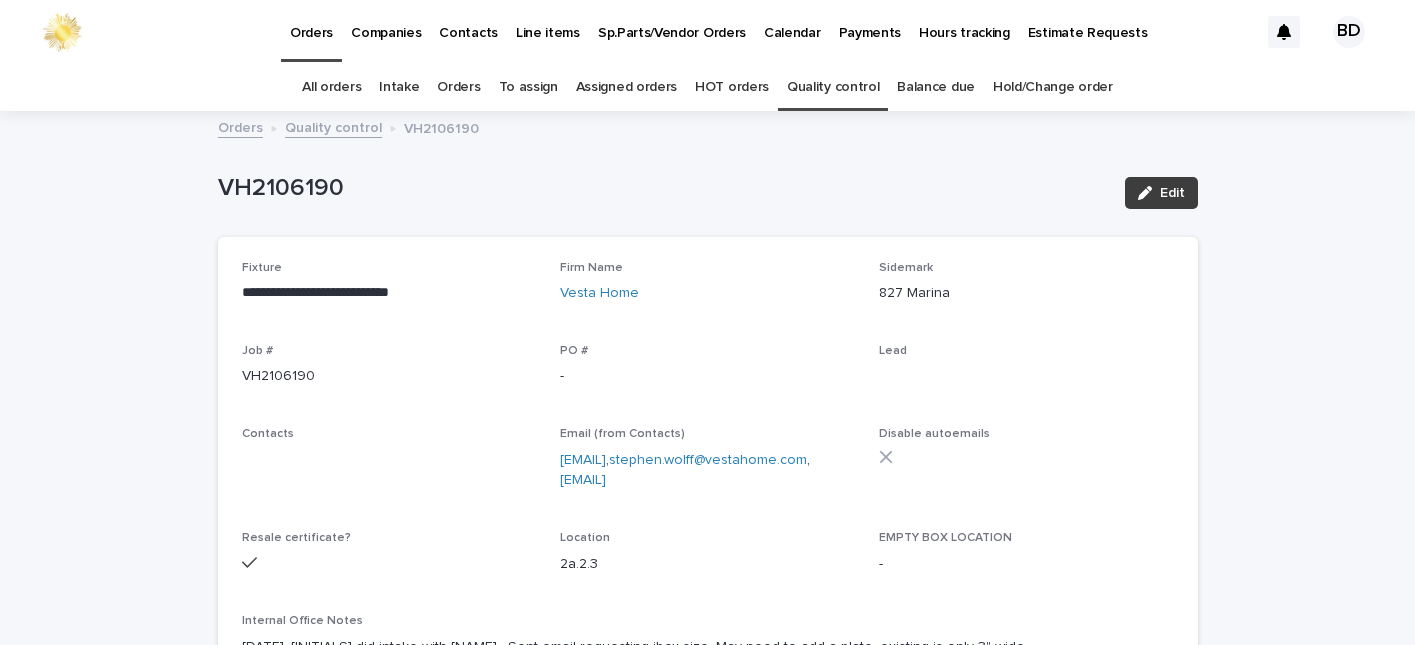 click on "Edit" at bounding box center [1161, 193] 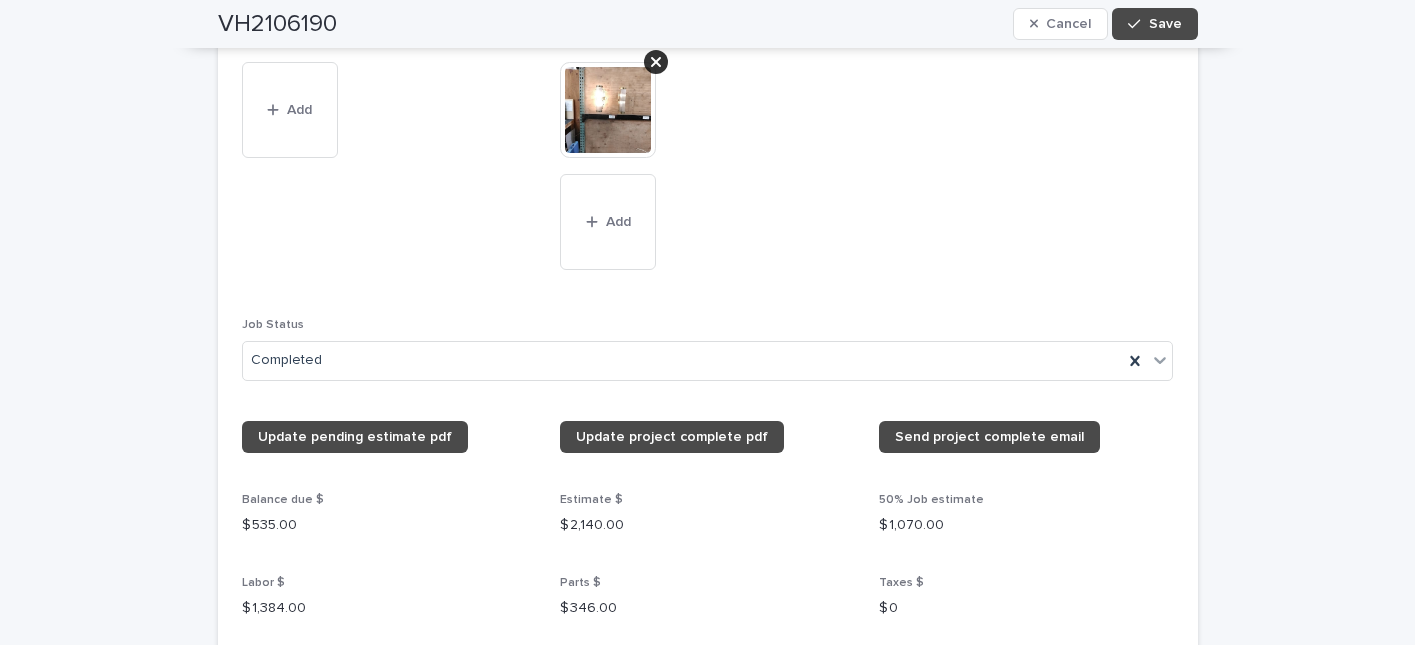 scroll, scrollTop: 2121, scrollLeft: 0, axis: vertical 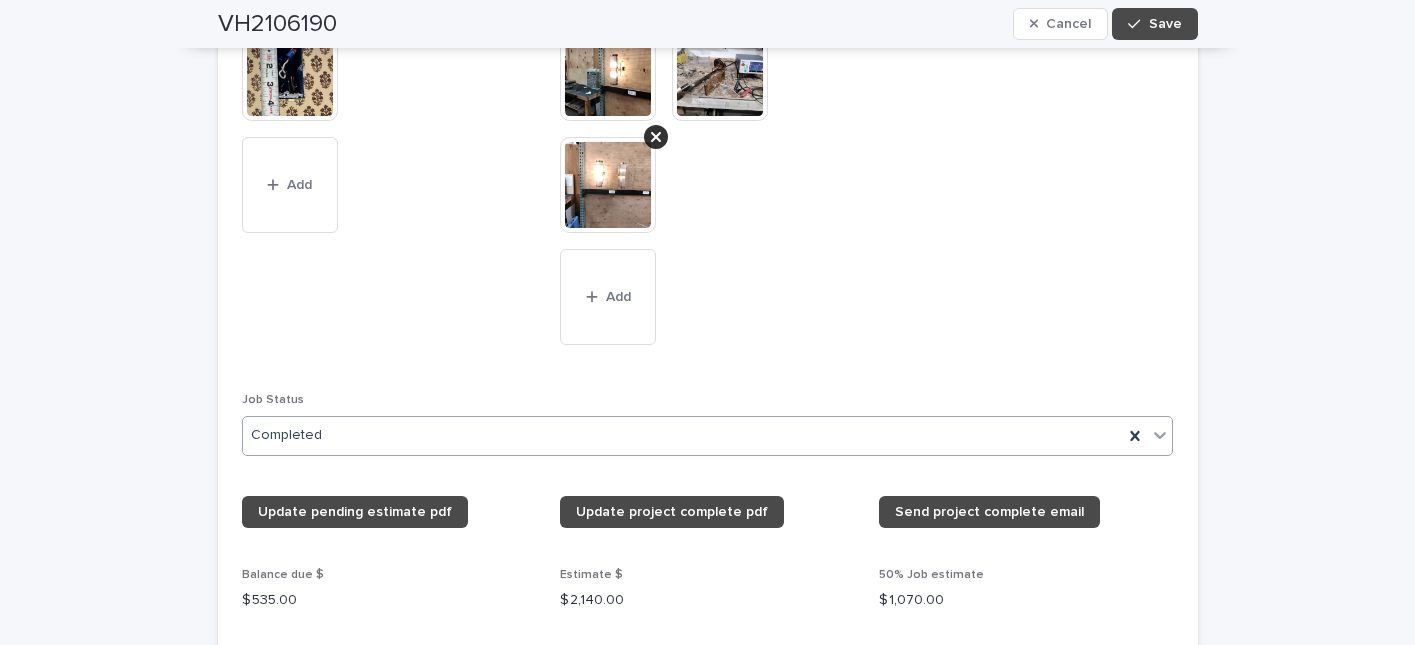 click 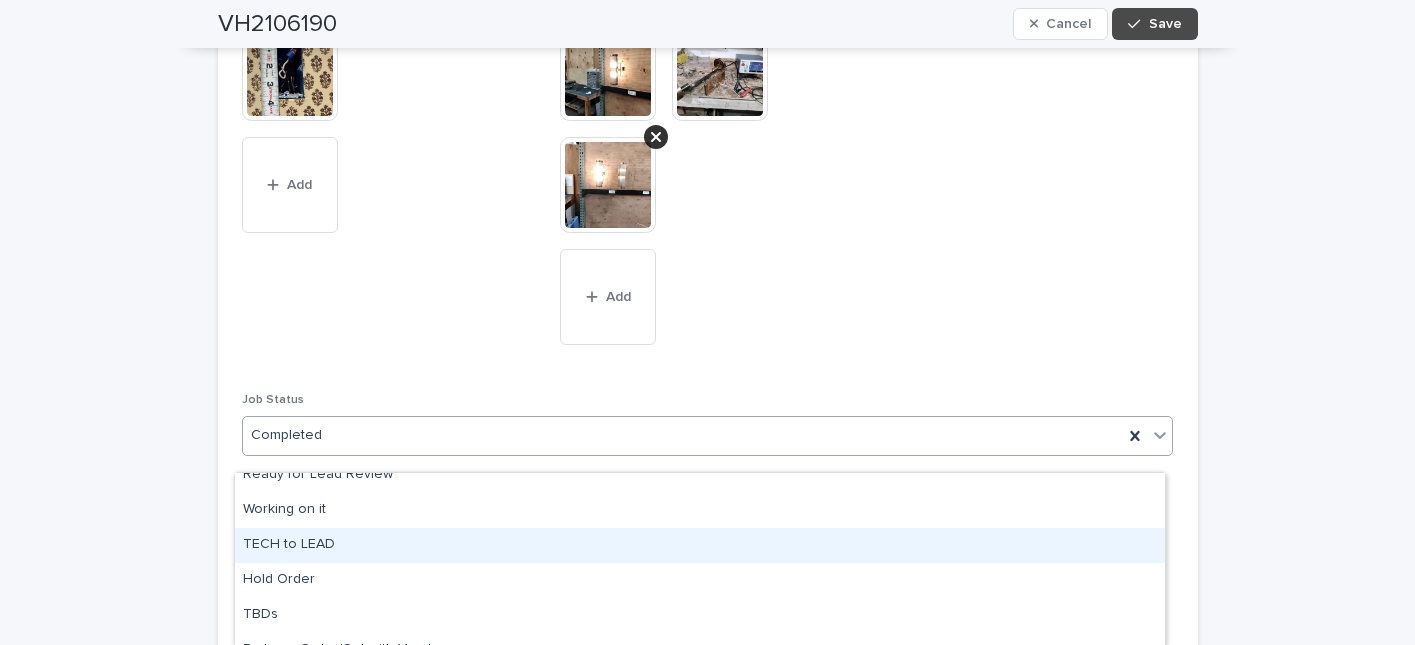 scroll, scrollTop: 317, scrollLeft: 0, axis: vertical 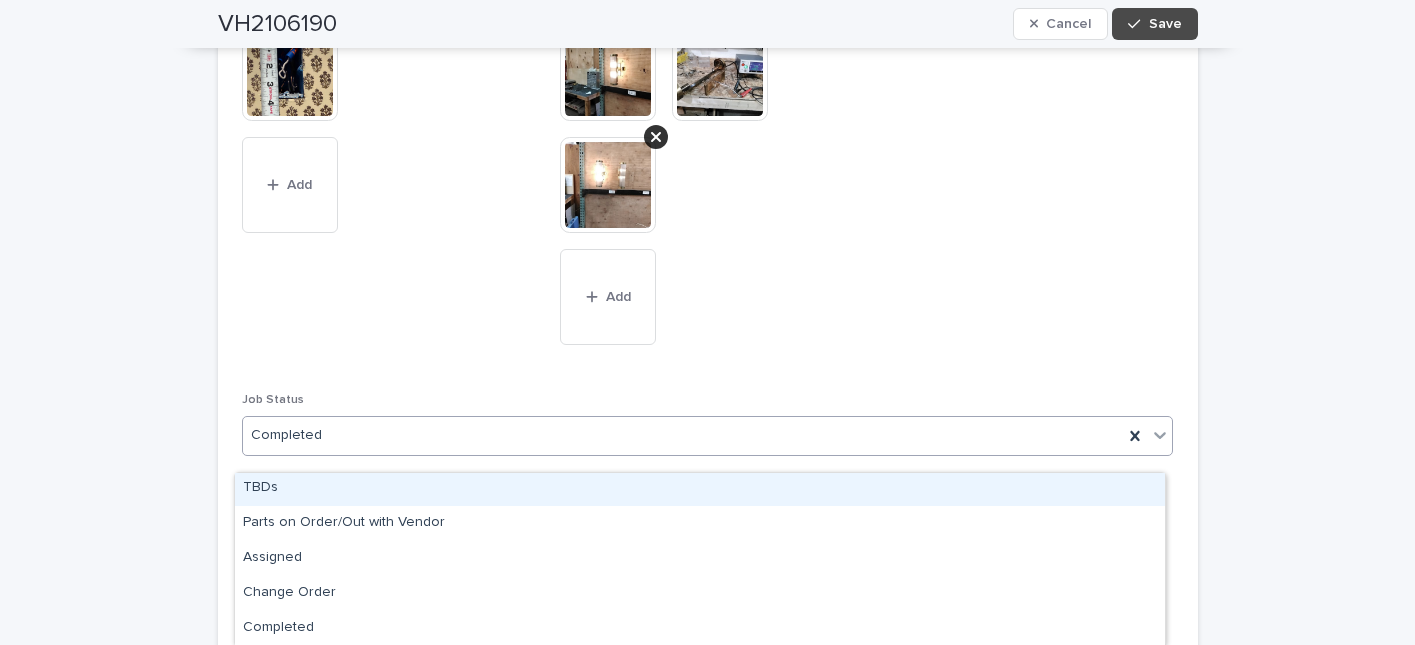 click on "**********" at bounding box center [707, 217] 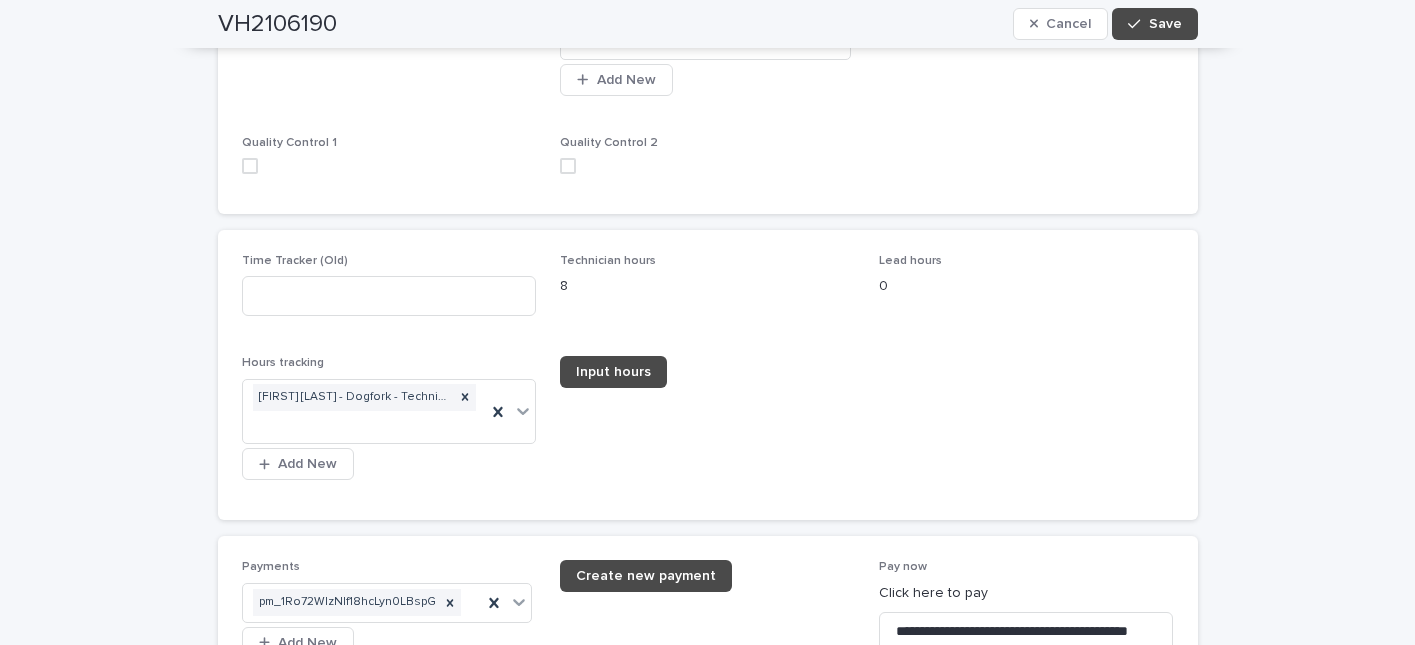scroll, scrollTop: 3061, scrollLeft: 0, axis: vertical 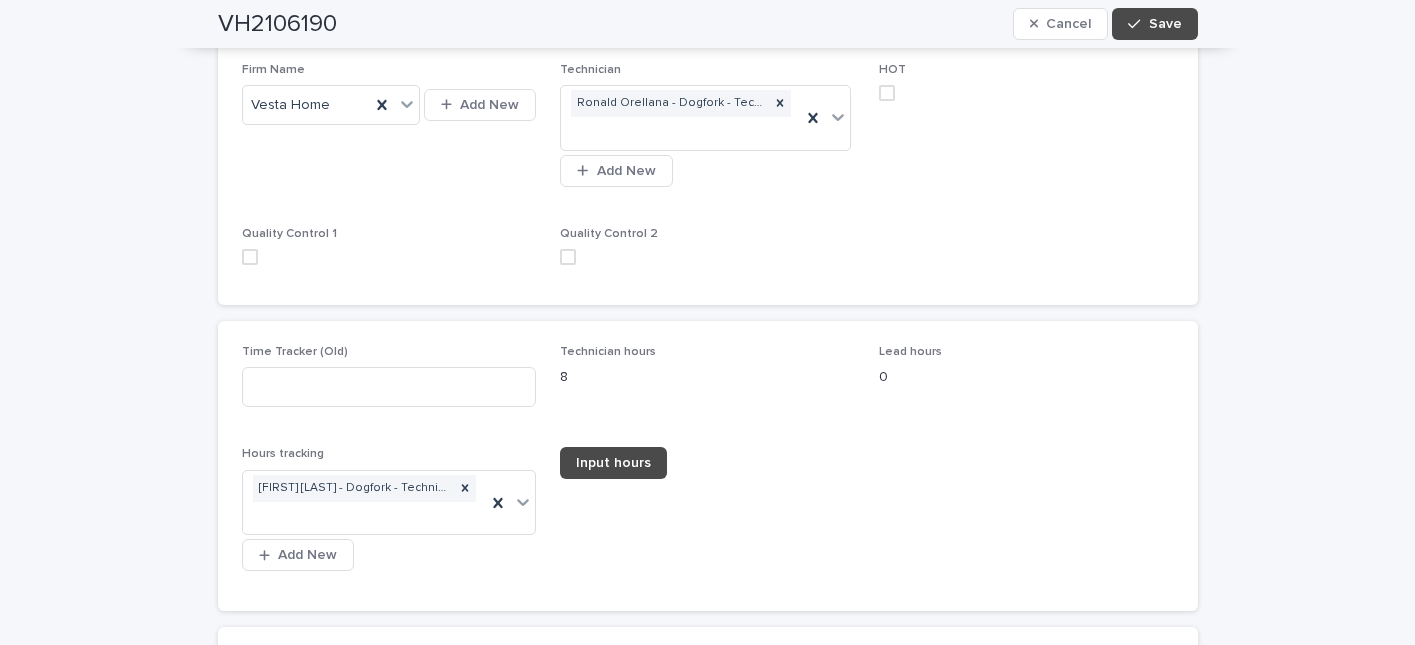 click at bounding box center [568, 257] 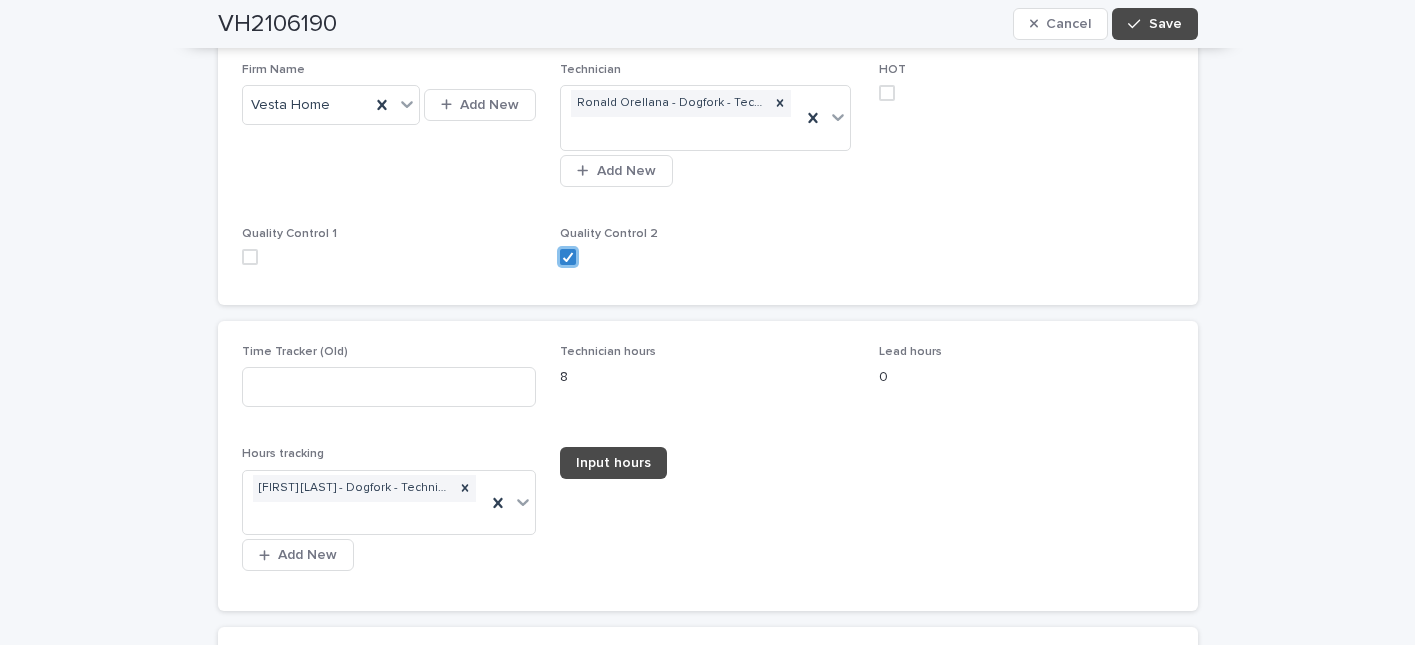 click at bounding box center (250, 257) 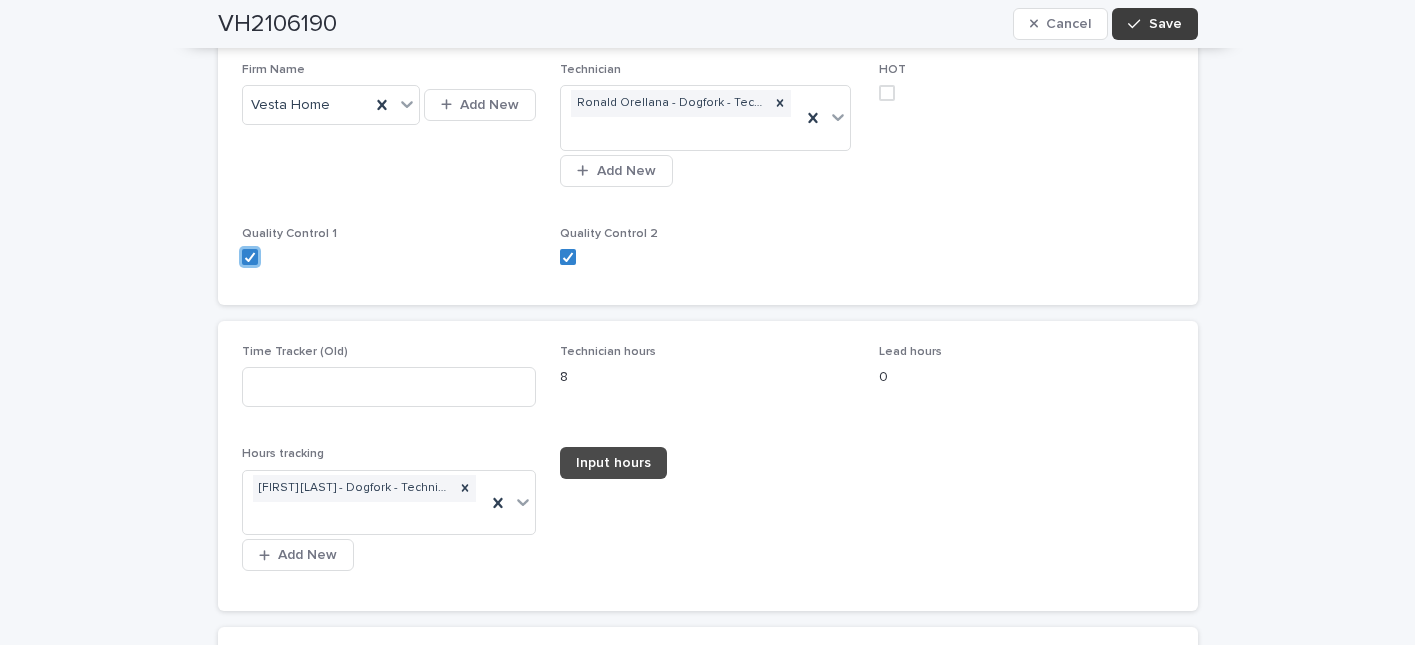 click on "Save" at bounding box center [1165, 24] 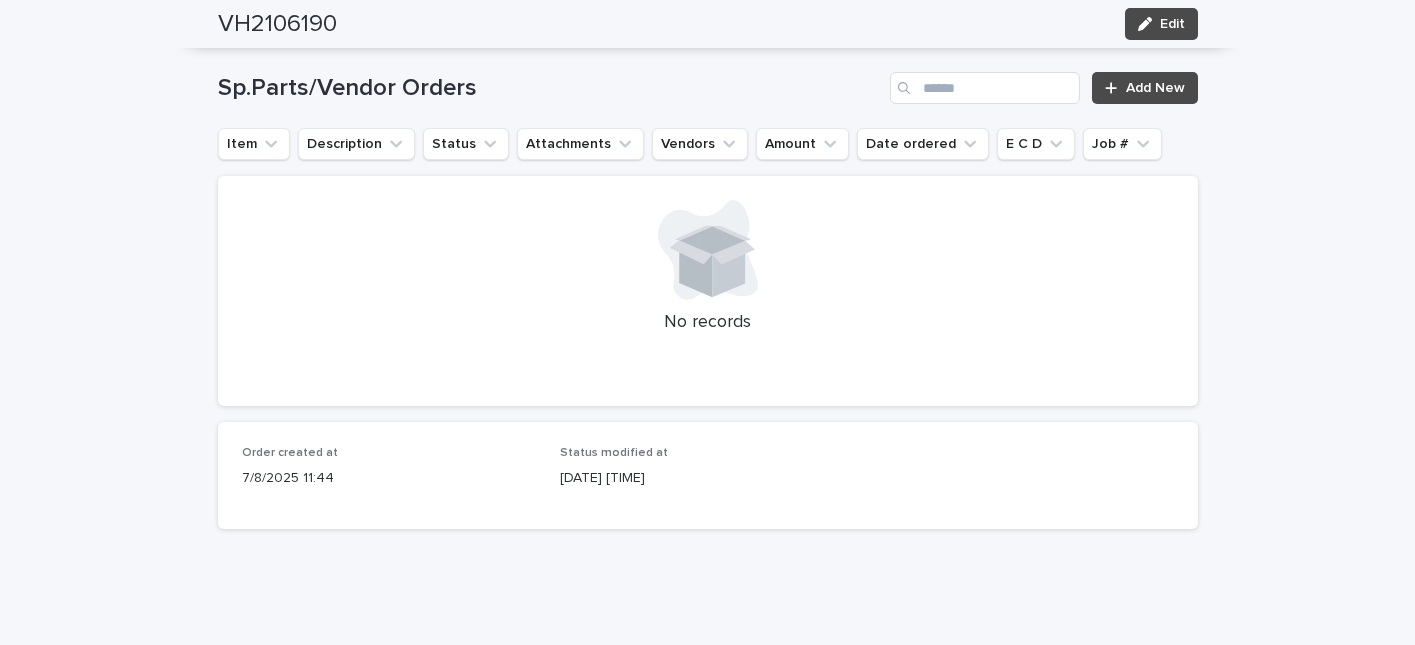 scroll, scrollTop: 0, scrollLeft: 0, axis: both 